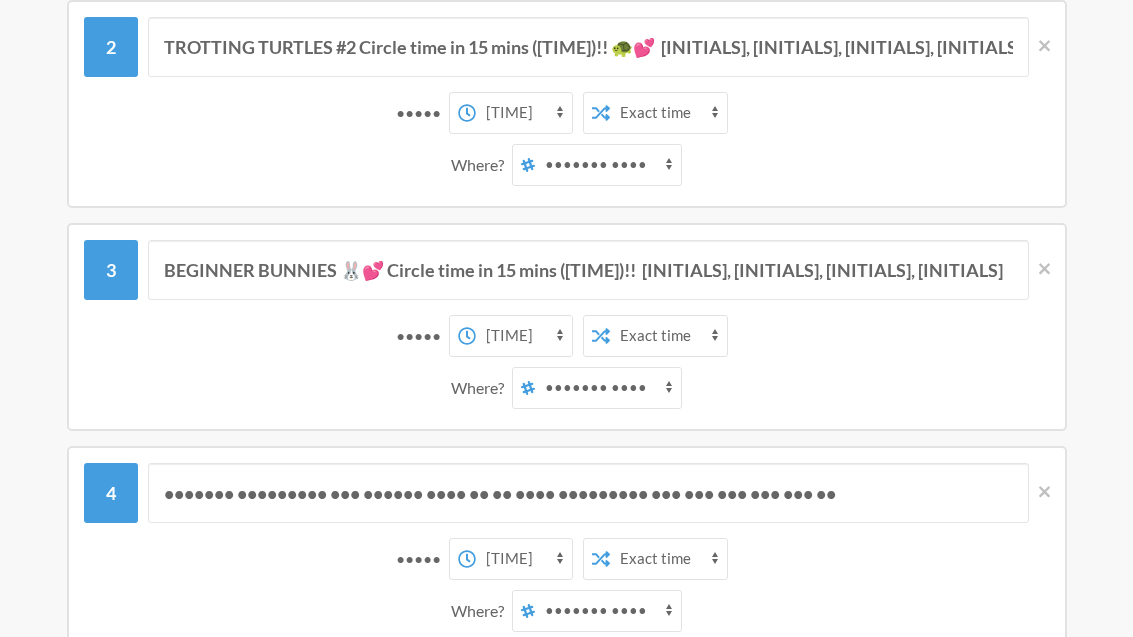 scroll, scrollTop: 435, scrollLeft: 0, axis: vertical 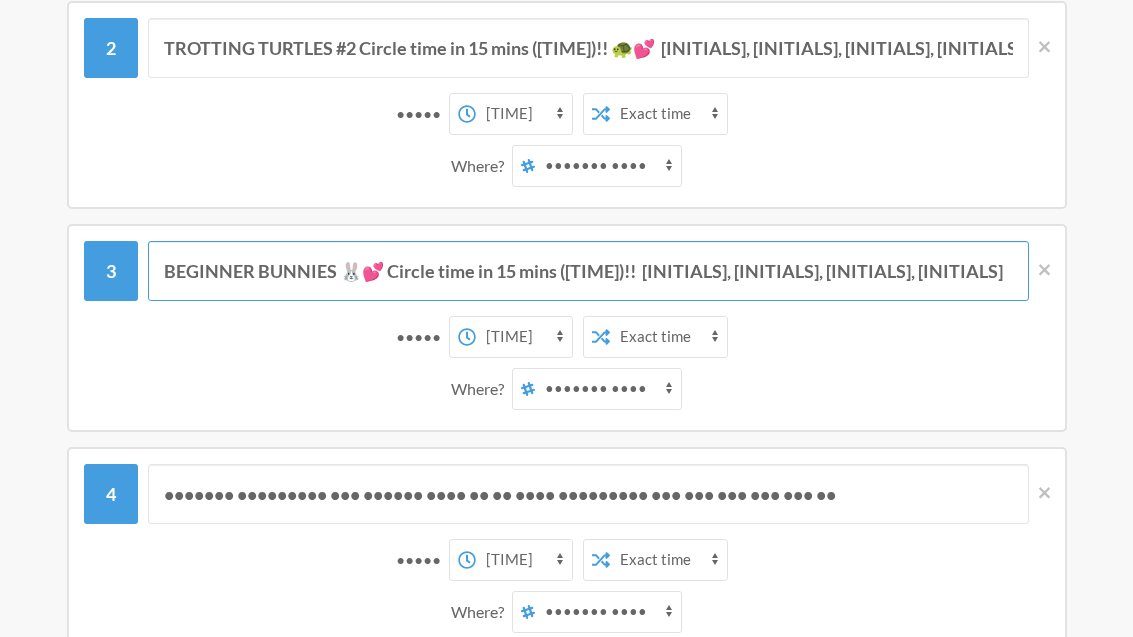 click on "BEGINNER BUNNIES 🐰💕 Circle time in 15 mins ([TIME])!!  [INITIALS], [INITIALS], [INITIALS], [INITIALS]" at bounding box center [588, 272] 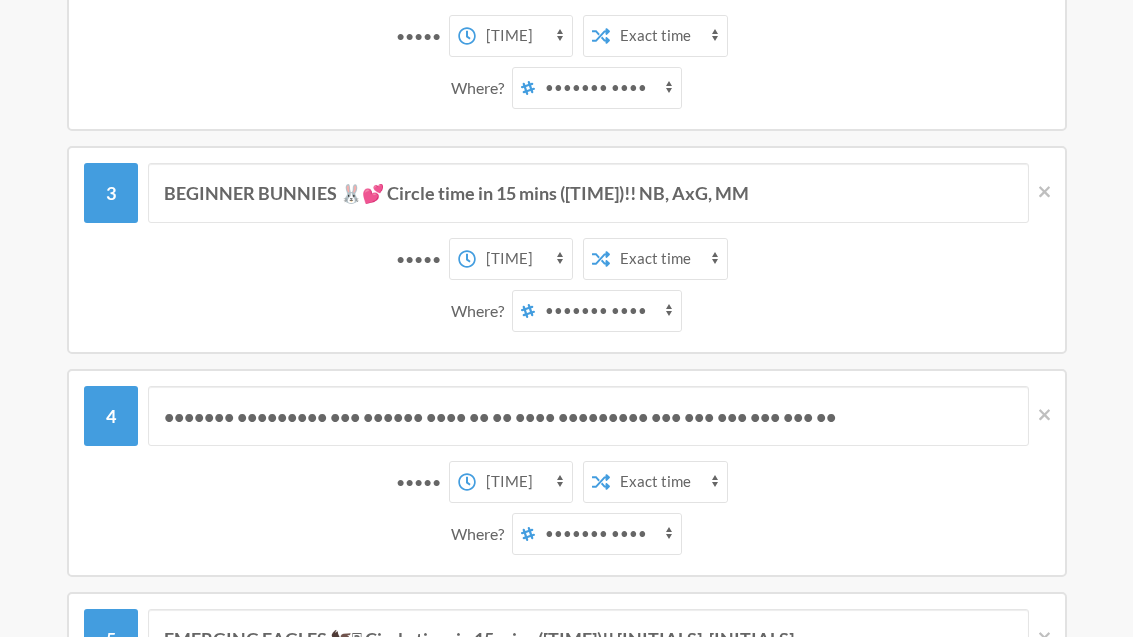 scroll, scrollTop: 514, scrollLeft: 0, axis: vertical 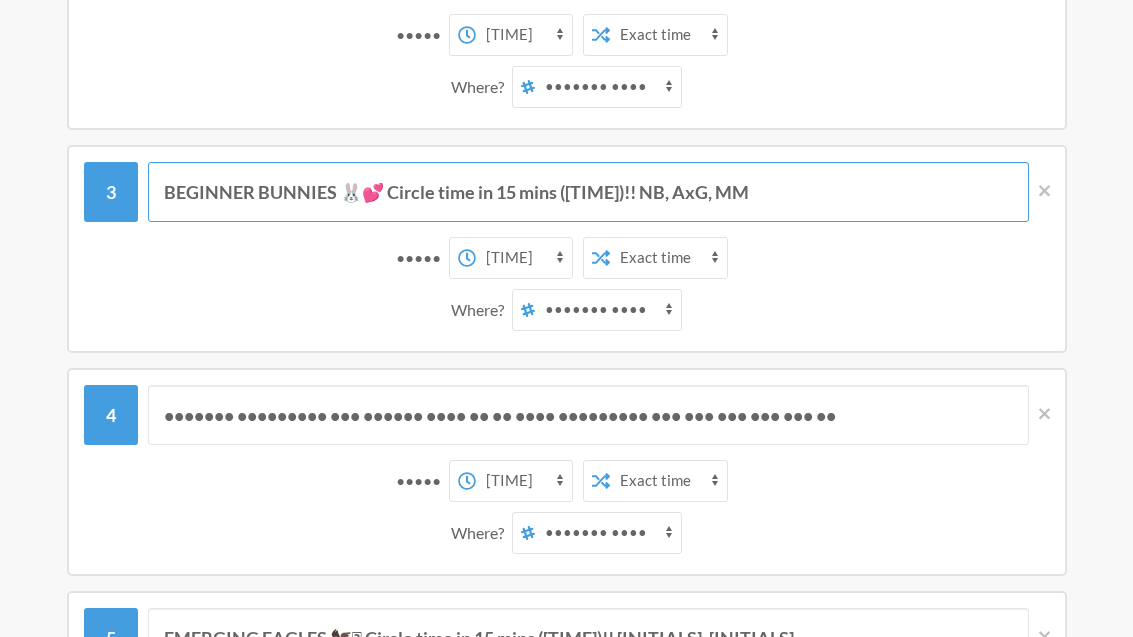 click on "BEGINNER BUNNIES 🐰💕 Circle time in 15 mins ([TIME])!! NB, AxG, MM" at bounding box center (588, 193) 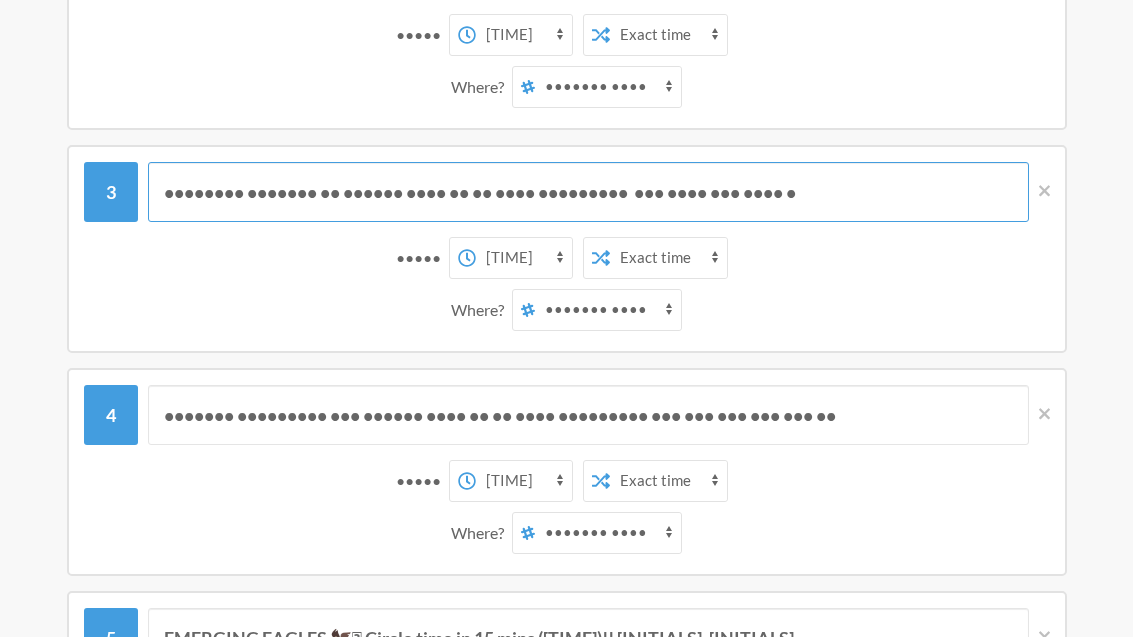 type on "BEGINNER BUNNIES 🐰💕 Circle time in 15 mins ([TIME])!! NB, AxG, MM, [NAME], MP" 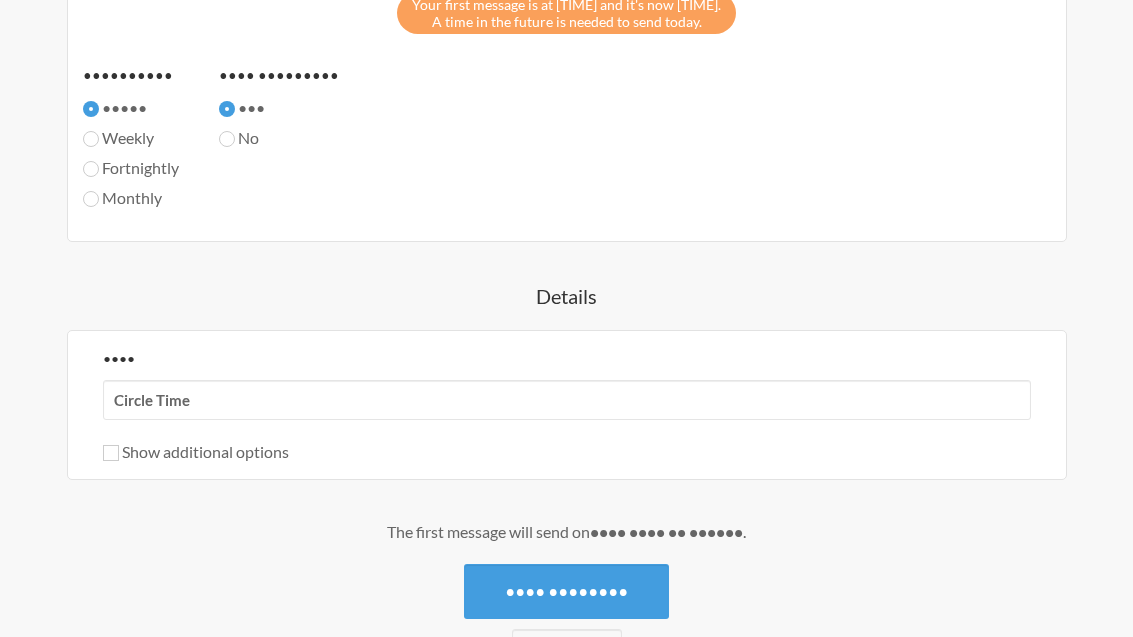 scroll, scrollTop: 2042, scrollLeft: 0, axis: vertical 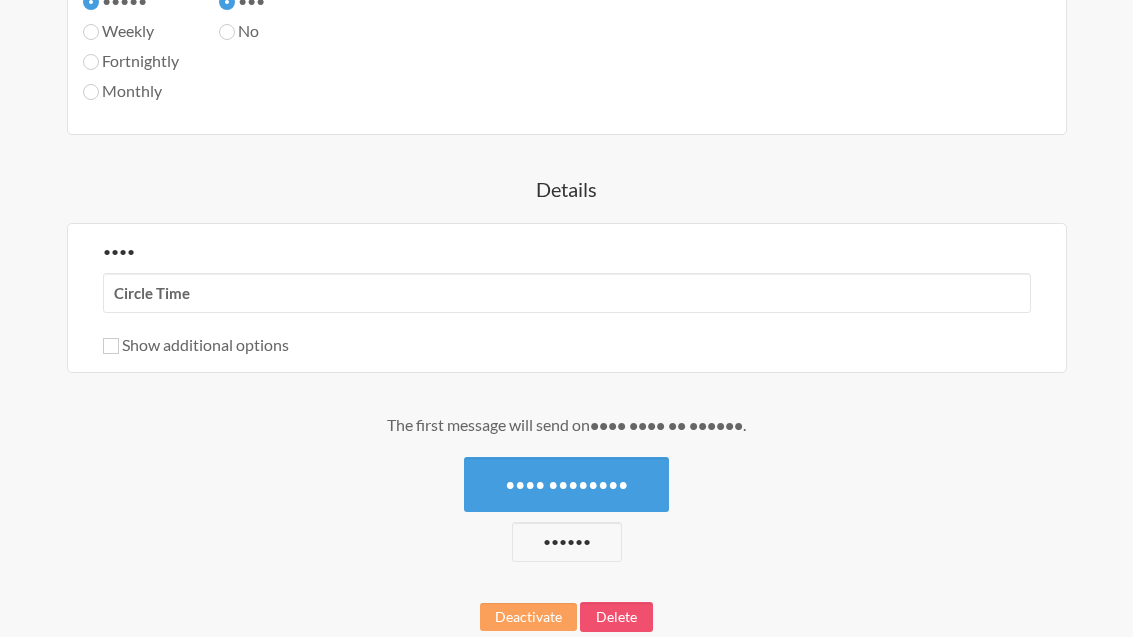 click on "•••• ••••••••" at bounding box center (566, 484) 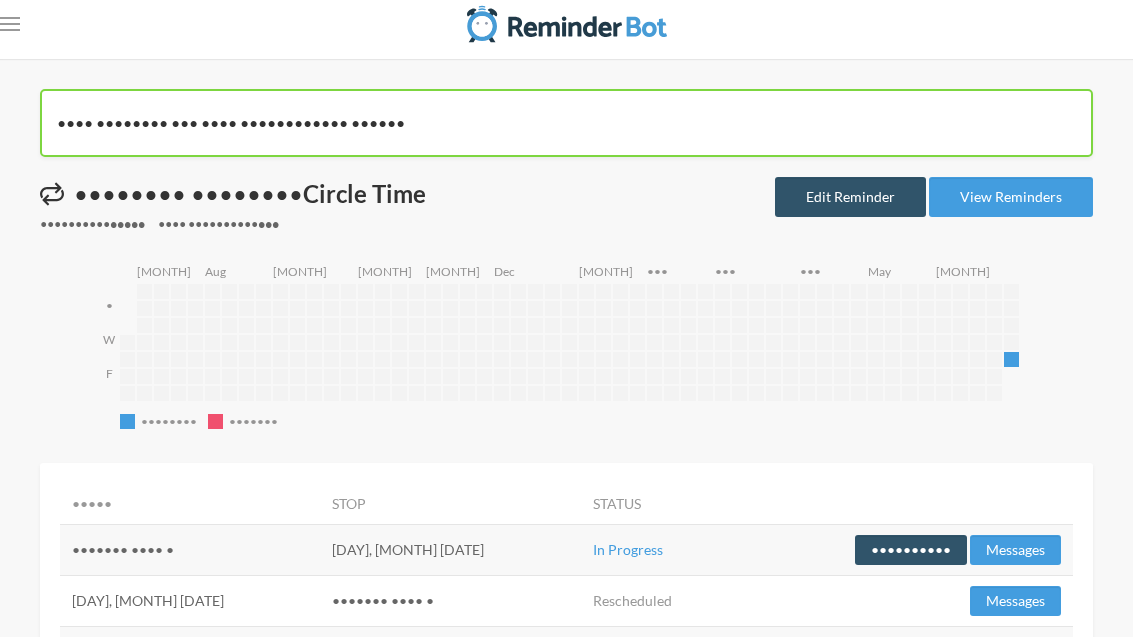 scroll, scrollTop: 10, scrollLeft: 0, axis: vertical 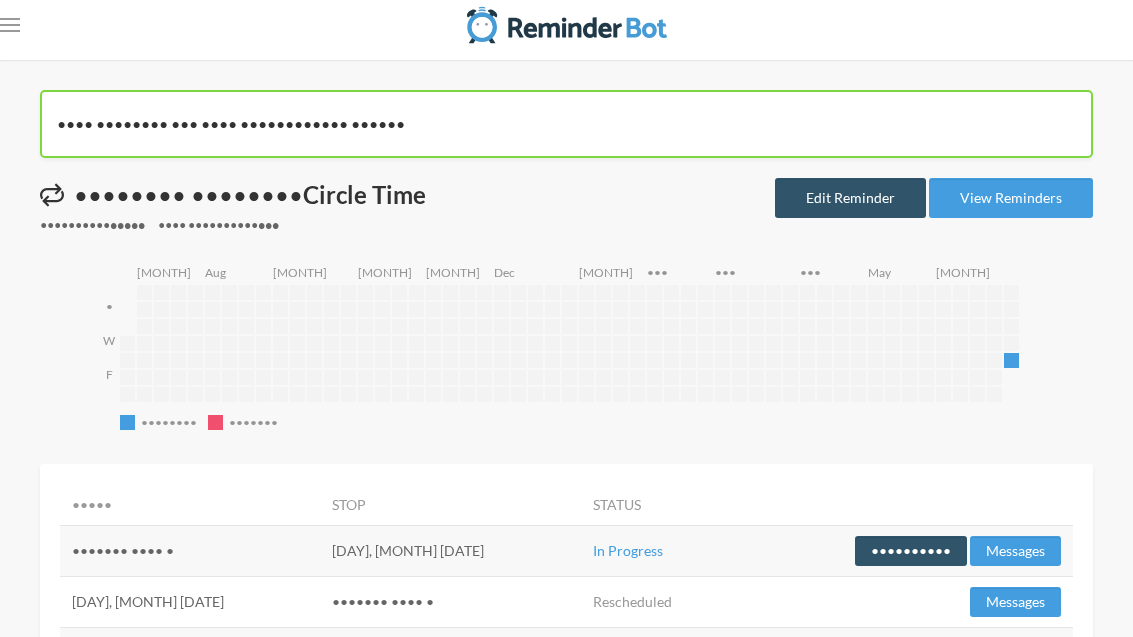 click on "Edit Reminder" at bounding box center (850, 198) 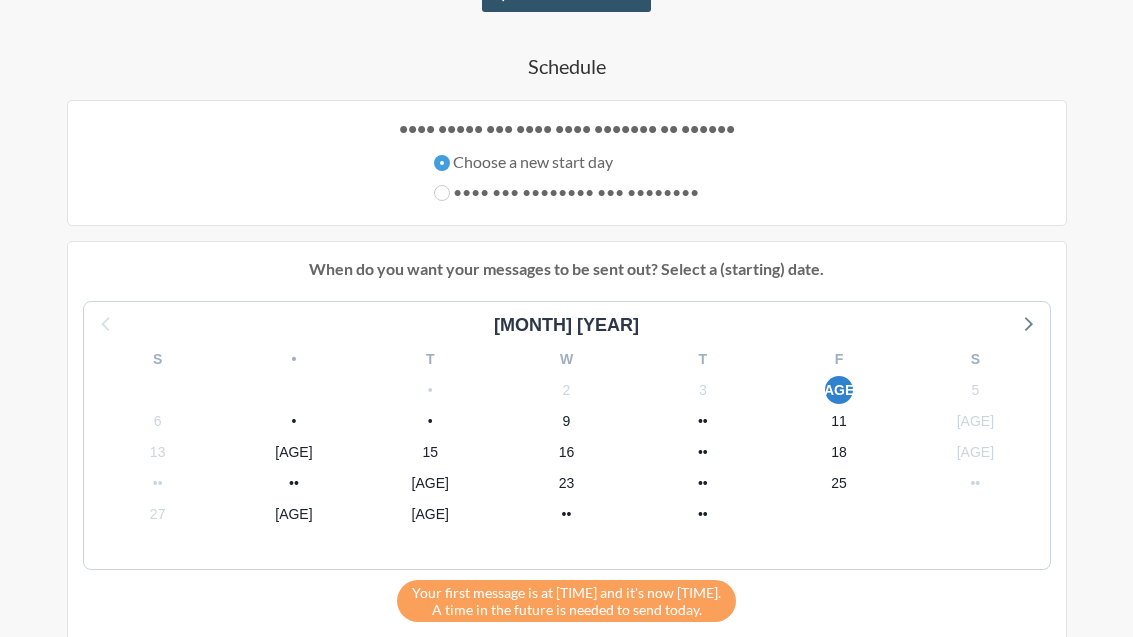 scroll, scrollTop: 1345, scrollLeft: 0, axis: vertical 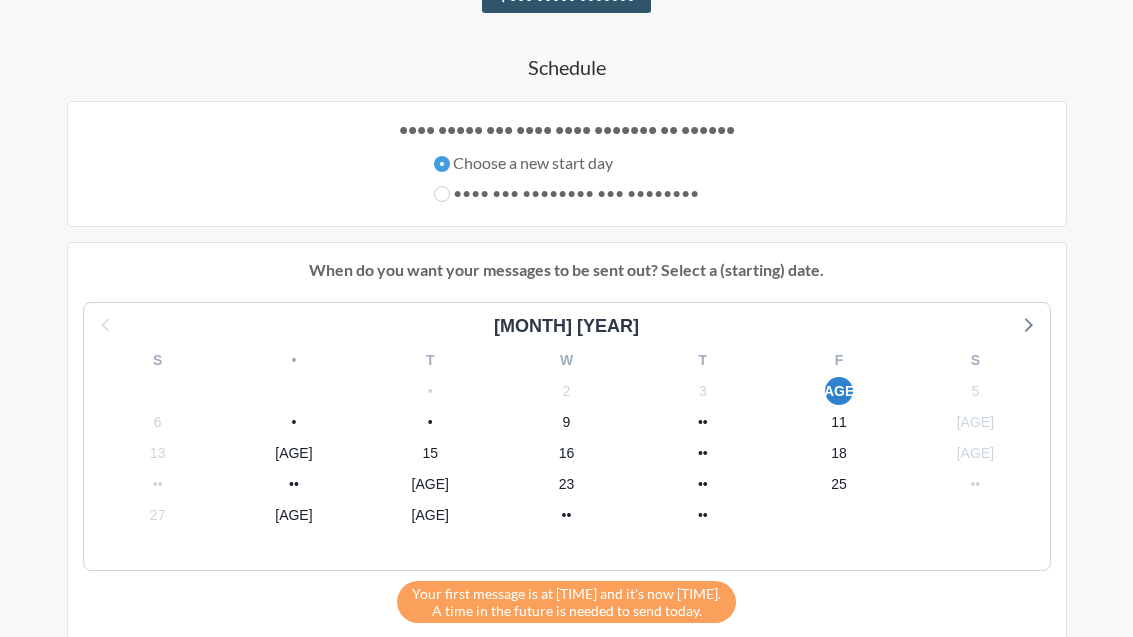 click on "T" at bounding box center [703, 361] 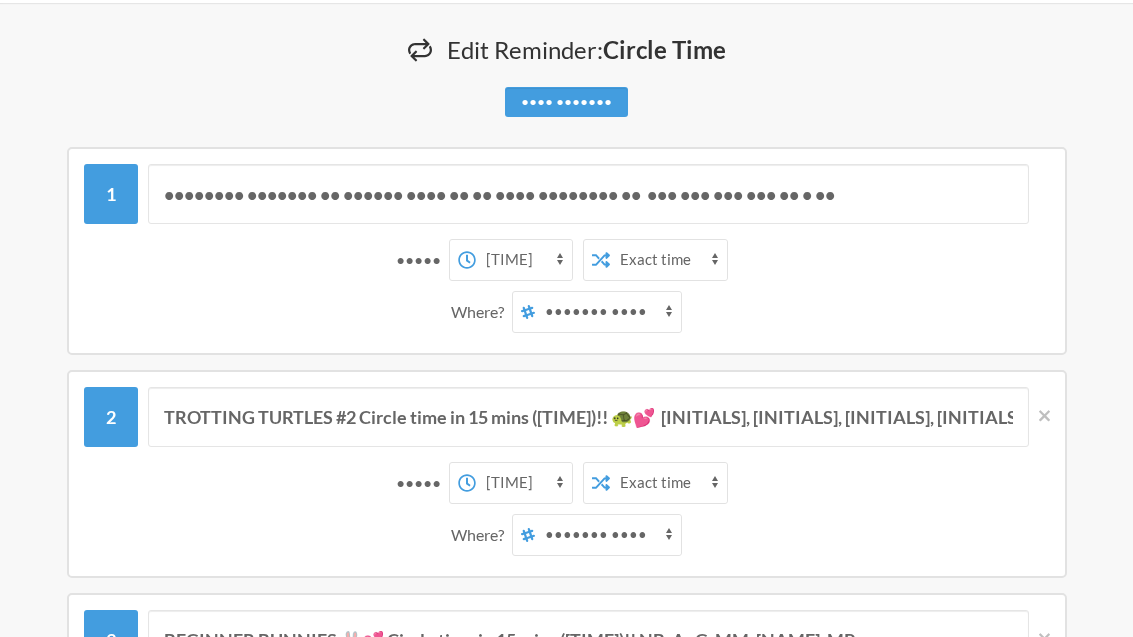 scroll, scrollTop: 0, scrollLeft: 0, axis: both 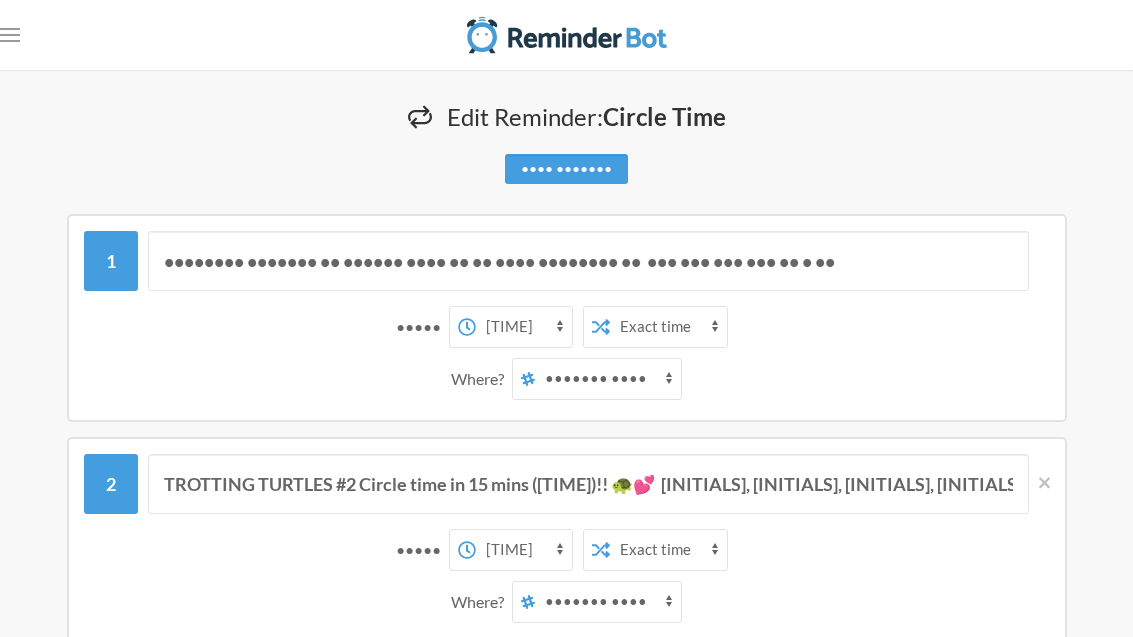 click on "••••• •• ••••• •• ••••• •• ••••• •• •••• •• •••• •• •••• •• •••• •• •••• •• •••• •• •••• •• •••• •• •••• •• •••• •• •••• •• •••• •• •••• •• •••• •• •••• •• •••• •• •••• •• •••• •• •••• •• •••• •• •••• •• •••• •• •••• •• •••• •• •••• •• •••• •• •••• •• •••• •• •••• •• •••• •• •••• •• •••• •• •••• •• •••• •• •••• •• •••• •• ••••• •• ••••• •• ••••• •• ••••• •• ••••• •• ••••• •• ••••• •• ••••• •• ••••• •• ••••• •• ••••• •• ••••• •• •••• •• •••• •• •••• •• •••• •• •••• •• •••• •• •••• •• •••• •• •••• •• •••• •• •••• •• •••• •• •••• •• •••• •• •••• •• •••• •• •••• •• •••• •• •••• •• •••• •• •••• •• •••• •• •••• •• •••• •• •••• •• •••• •• •••• •• •••• •• •••• •• •••• •• •••• •• •••• •• •••• •• •••• •• •••• •• •••• •• ••••• •• ••••• •• ••••• •• ••••• •• ••••• •• ••••• •• ••••• •• ••••• ••" at bounding box center (524, 327) 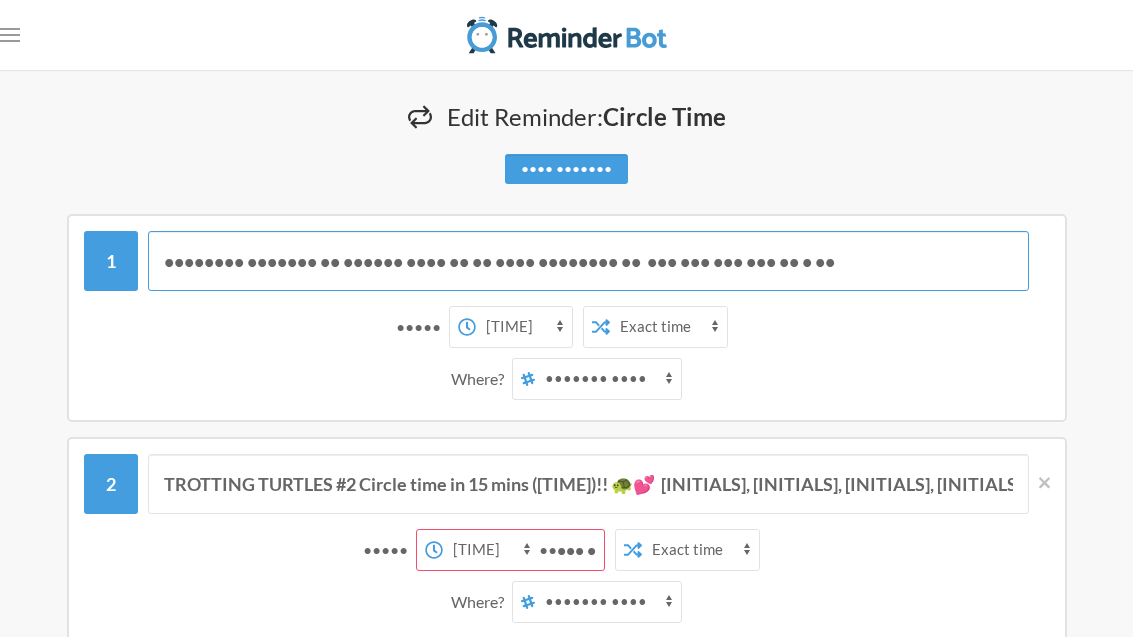 click on "•••••••• ••••••• •• •••••• •••• •• •• •••• •••••••• ••  ••• ••• ••• ••• •• • ••" at bounding box center (588, 261) 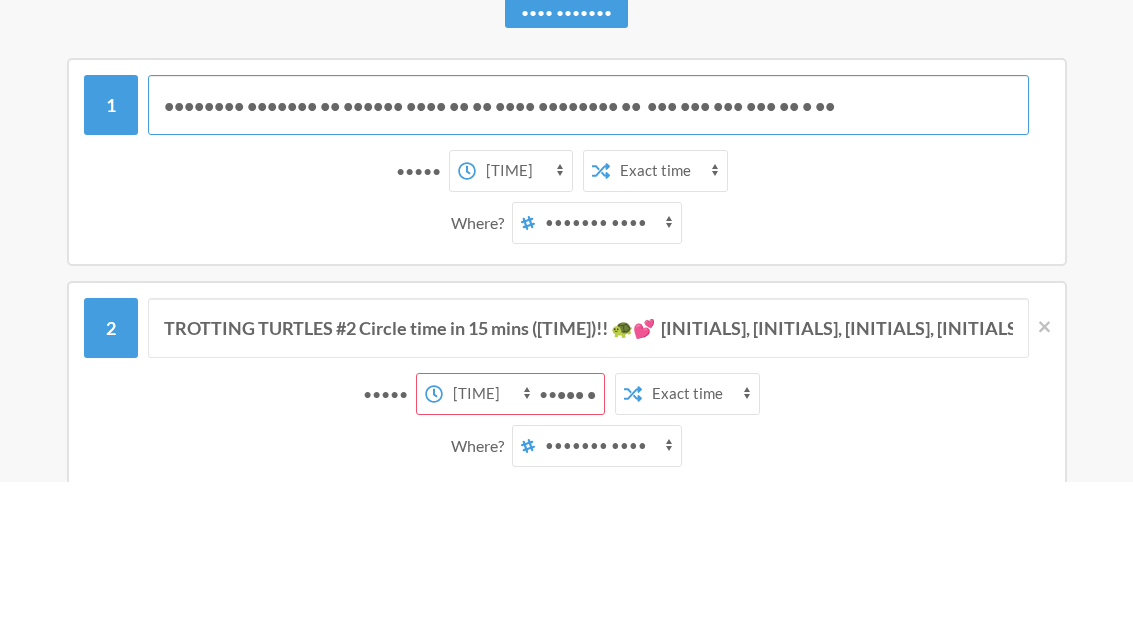 click on "•••••••• ••••••• •• •••••• •••• •• •• •••• •••••••• ••  ••• ••• ••• ••• •• • ••" at bounding box center [588, 261] 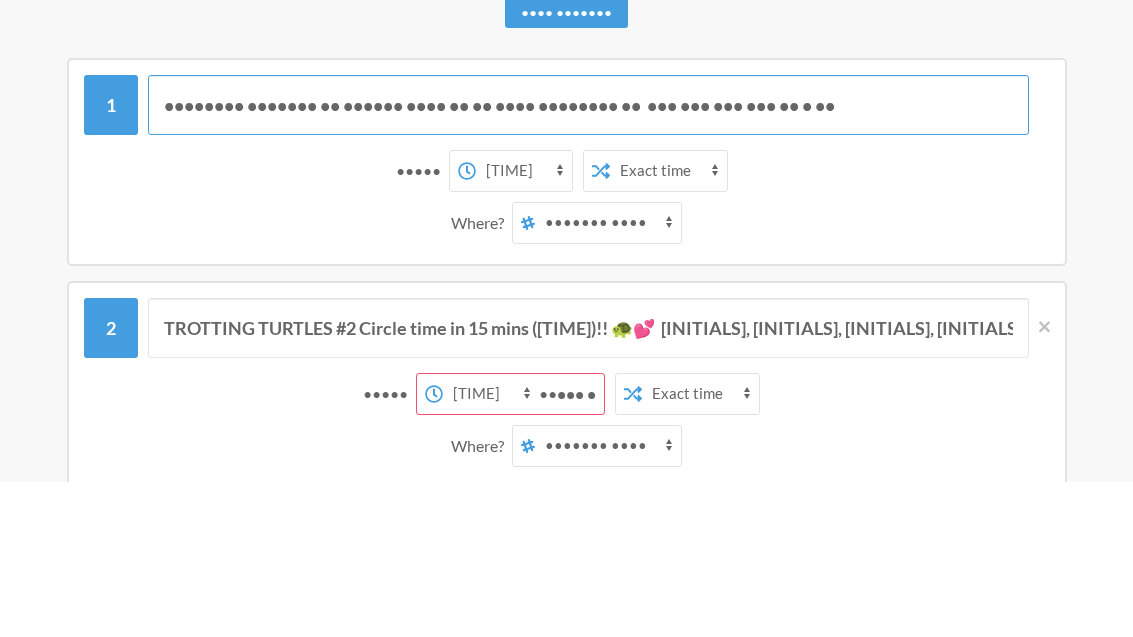 click on "•••••••• ••••••• •• •••••• •••• •• •• •••• •••••••• ••  ••• ••• ••• ••• •• • ••" at bounding box center [588, 261] 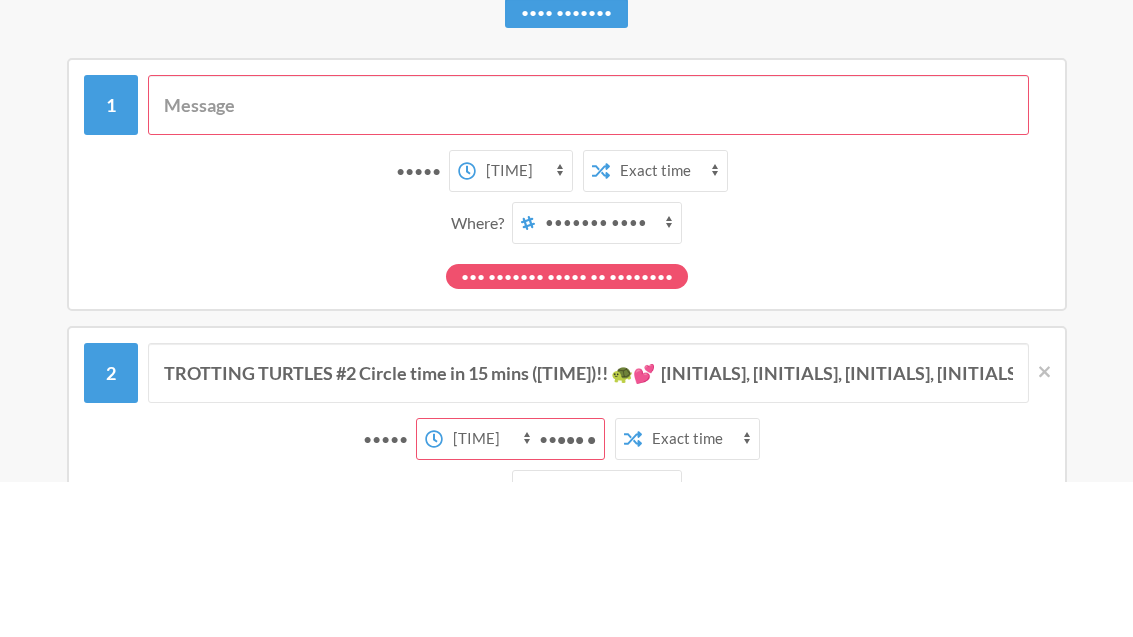 click on "••••• •• ••••• •• ••••• •• ••••• •• •••• •• •••• •• •••• •• •••• •• •••• •• •••• •• •••• •• •••• •• •••• •• •••• •• •••• •• •••• •• •••• •• •••• •• •••• •• •••• •• •••• •• •••• •• •••• •• •••• •• •••• •• •••• •• •••• •• •••• •• •••• •• •••• •• •••• •• •••• •• •••• •• •••• •• •••• •• •••• •• •••• •• •••• •• •••• •• •••• •• ••••• •• ••••• •• ••••• •• ••••• •• ••••• •• ••••• •• ••••• •• ••••• •• ••••• •• ••••• •• ••••• •• ••••• •• •••• •• •••• •• •••• •• •••• •• •••• •• •••• •• •••• •• •••• •• •••• •• •••• •• •••• •• •••• •• •••• •• •••• •• •••• •• •••• •• •••• •• •••• •• •••• •• •••• •• •••• •• •••• •• •••• •• •••• •• •••• •• •••• •• •••• •• •••• •• •••• •• •••• •• •••• •• •••• •• •••• •• •••• •• •••• •• •••• •• ••••• •• ••••• •• ••••• •• ••••• •• ••••• •• ••••• •• ••••• •• ••••• ••" at bounding box center [524, 327] 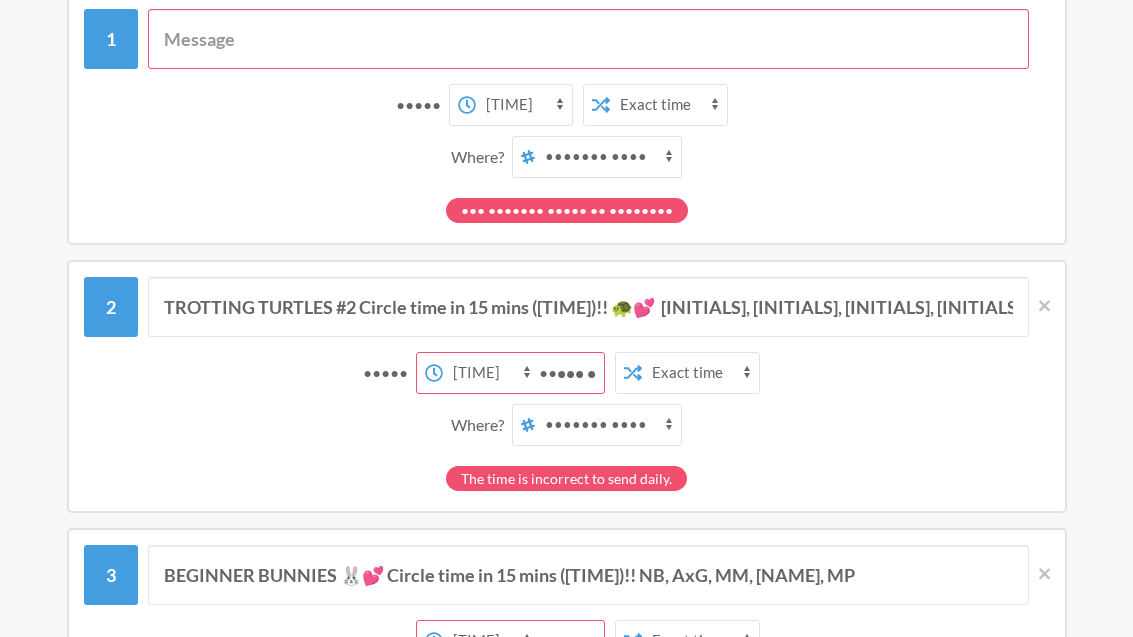 click at bounding box center [588, 39] 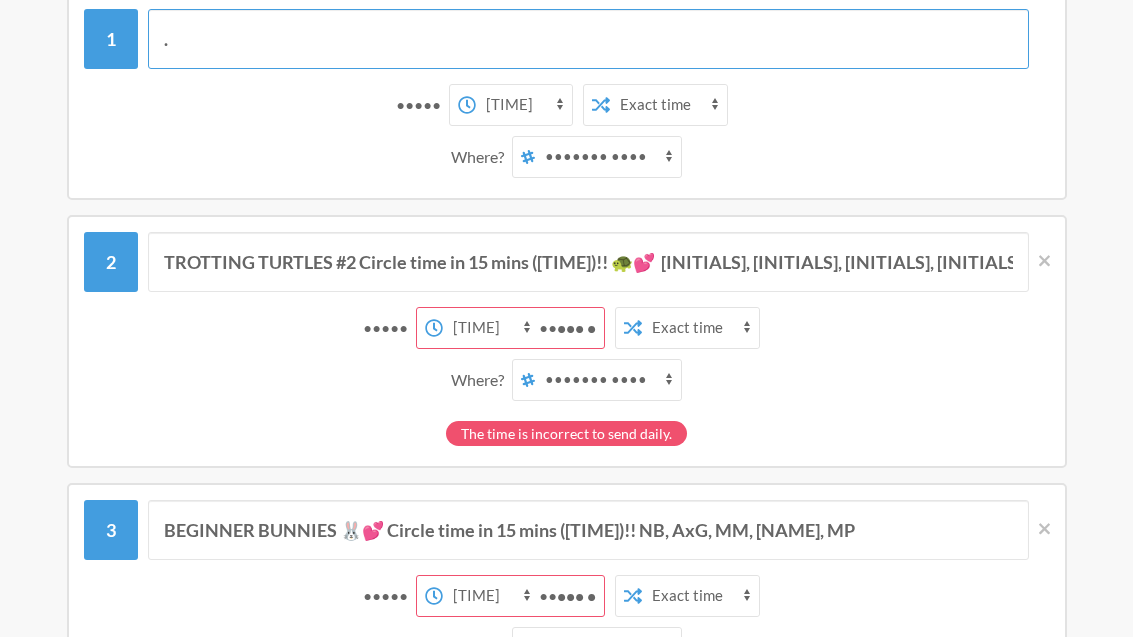 type on "." 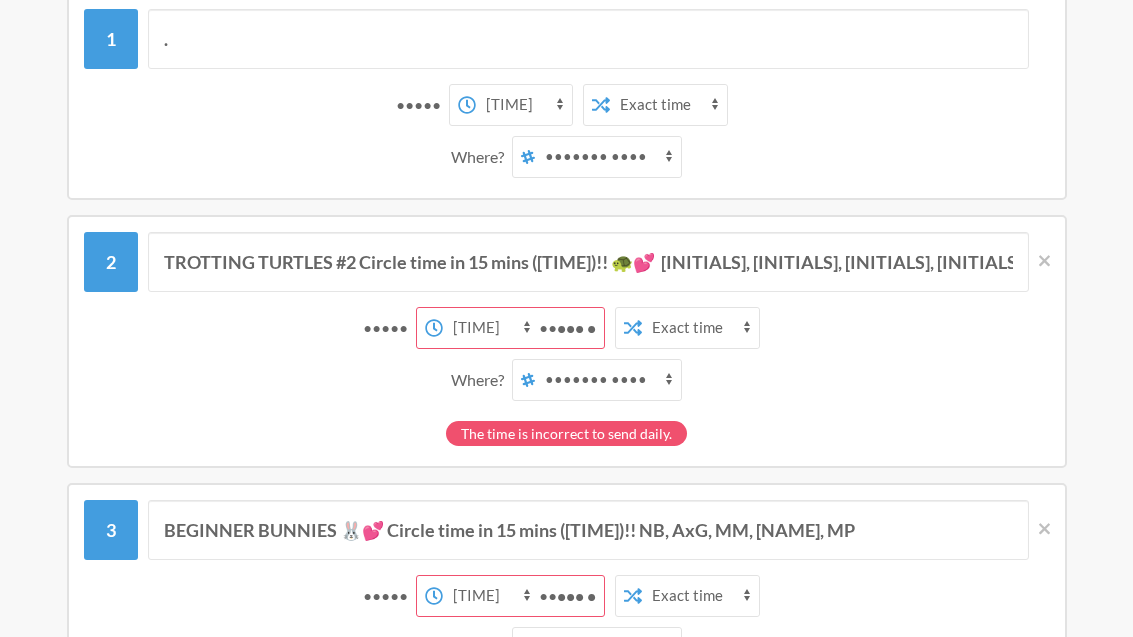click on "••••• •• ••••• •• ••••• •• ••••• •• •••• •• •••• •• •••• •• •••• •• •••• •• •••• •• •••• •• •••• •• •••• •• •••• •• •••• •• •••• •• •••• •• •••• •• •••• •• •••• •• •••• •• •••• •• •••• •• •••• •• •••• •• •••• •• •••• •• •••• •• •••• •• •••• •• •••• •• •••• •• •••• •• •••• •• •••• •• •••• •• •••• •• •••• •• •••• •• •••• •• ••••• •• ••••• •• ••••• •• ••••• •• ••••• •• ••••• •• ••••• •• ••••• •• ••••• •• ••••• •• ••••• •• ••••• •• •••• •• •••• •• •••• •• •••• •• •••• •• •••• •• •••• •• •••• •• •••• •• •••• •• •••• •• •••• •• •••• •• •••• •• •••• •• •••• •• •••• •• •••• •• •••• •• •••• •• •••• •• •••• •• •••• •• •••• •• •••• •• •••• •• •••• •• •••• •• •••• •• •••• •• •••• •• •••• •• •••• •• •••• •• •••• •• •••• •• ••••• •• ••••• •• ••••• •• ••••• •• ••••• •• ••••• •• ••••• •• ••••• ••" at bounding box center (524, 106) 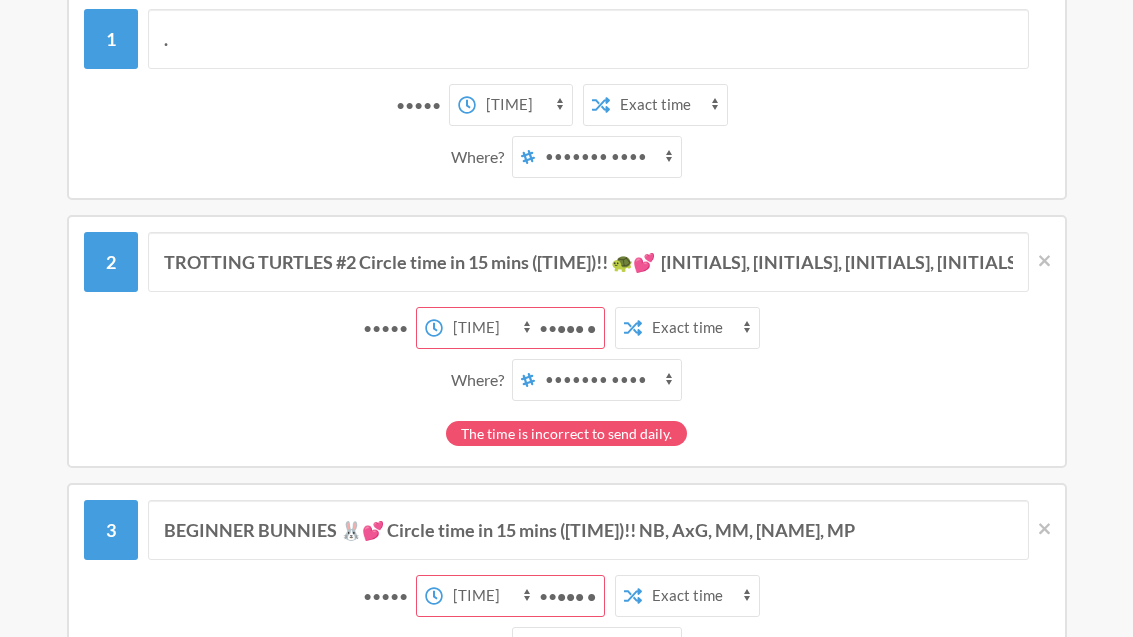select on "[TIME]" 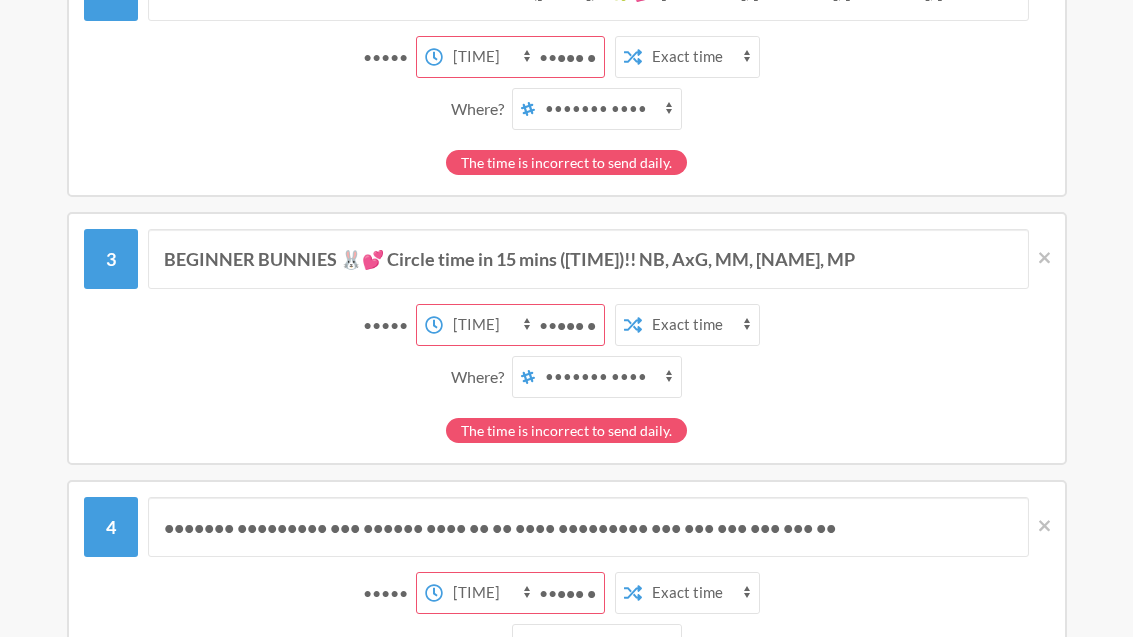 scroll, scrollTop: 492, scrollLeft: 0, axis: vertical 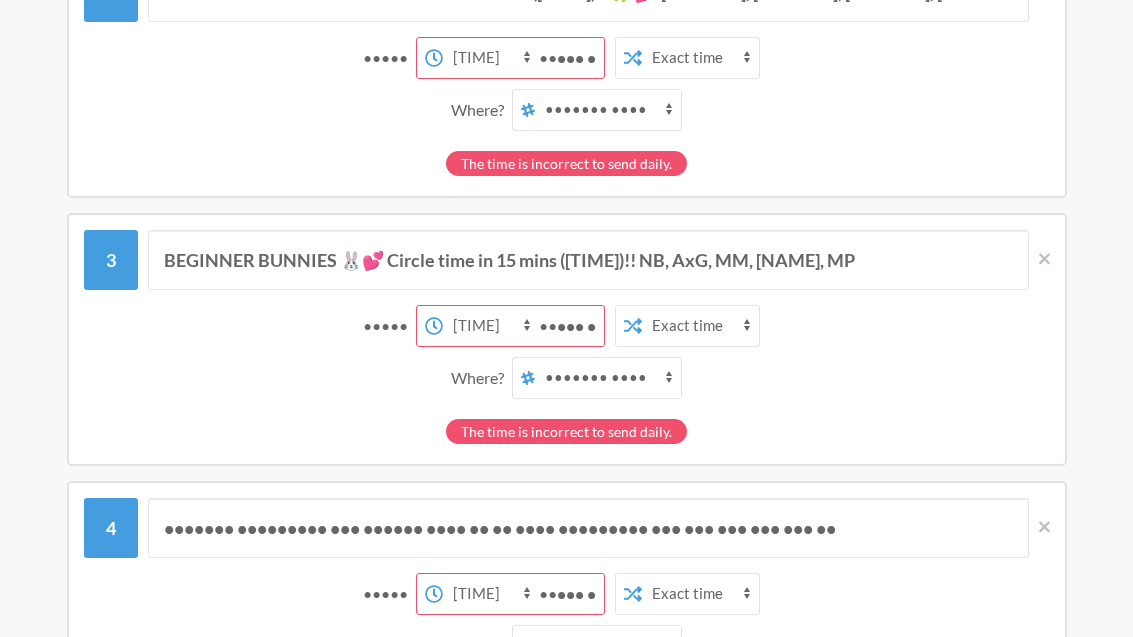 click on "on [DATE] day 2" at bounding box center [571, 58] 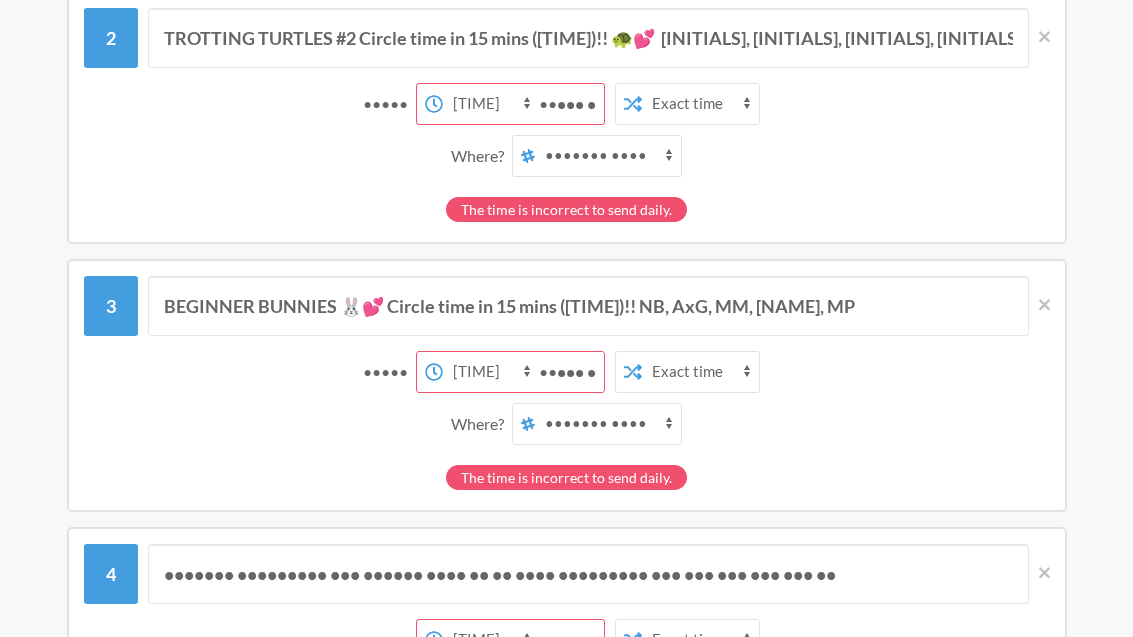 click on "••••• •• ••••• •• ••••• •• ••••• •• •••• •• •••• •• •••• •• •••• •• •••• •• •••• •• •••• •• •••• •• •••• •• •••• •• •••• •• •••• •• •••• •• •••• •• •••• •• •••• •• •••• •• •••• •• •••• •• •••• •• •••• •• •••• •• •••• •• •••• •• •••• •• •••• •• •••• •• •••• •• •••• •• •••• •• •••• •• •••• •• •••• •• •••• •• •••• •• •••• •• ••••• •• ••••• •• ••••• •• ••••• •• ••••• •• ••••• •• ••••• •• ••••• •• ••••• •• ••••• •• ••••• •• ••••• •• •••• •• •••• •• •••• •• •••• •• •••• •• •••• •• •••• •• •••• •• •••• •• •••• •• •••• •• •••• •• •••• •• •••• •• •••• •• •••• •• •••• •• •••• •• •••• •• •••• •• •••• •• •••• •• •••• •• •••• •• •••• •• •••• •• •••• •• •••• •• •••• •• •••• •• •••• •• •••• •• •••• •• •••• •• •••• •• •••• •• ••••• •• ••••• •• ••••• •• ••••• •• ••••• •• ••••• •• ••••• •• ••••• ••" at bounding box center (491, 105) 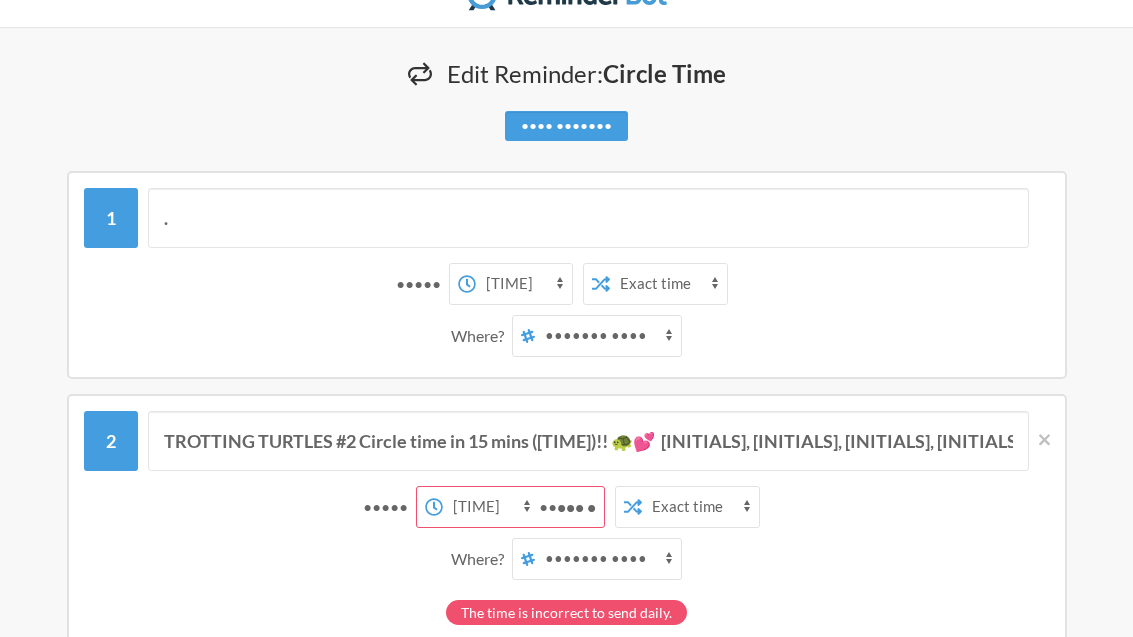 scroll, scrollTop: 0, scrollLeft: 0, axis: both 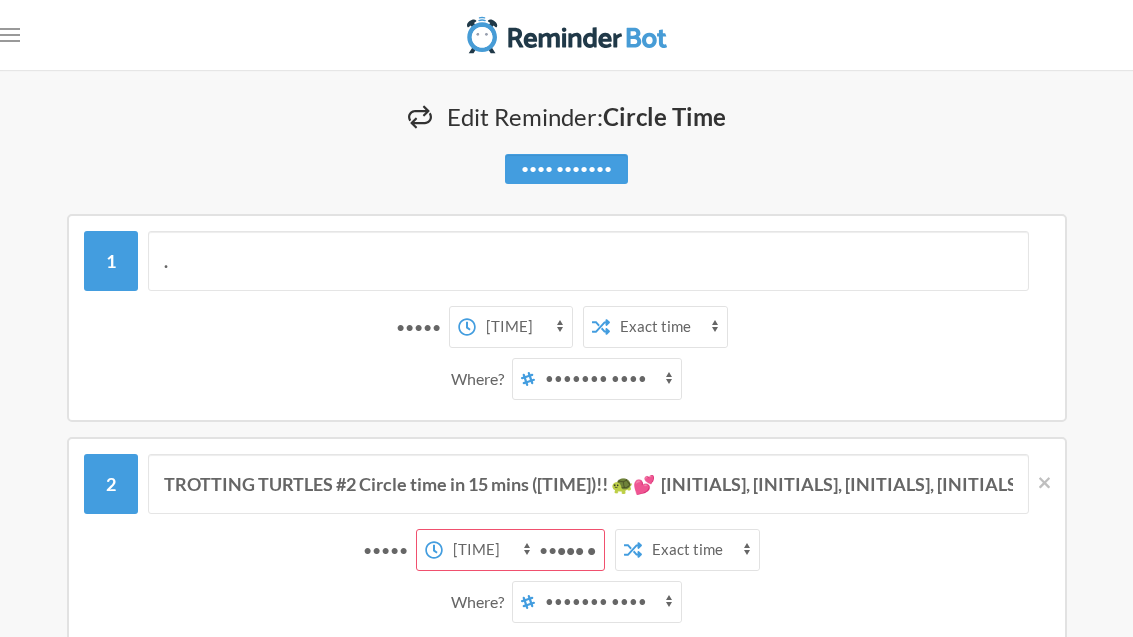 click on "•••• •••••••" at bounding box center [566, 169] 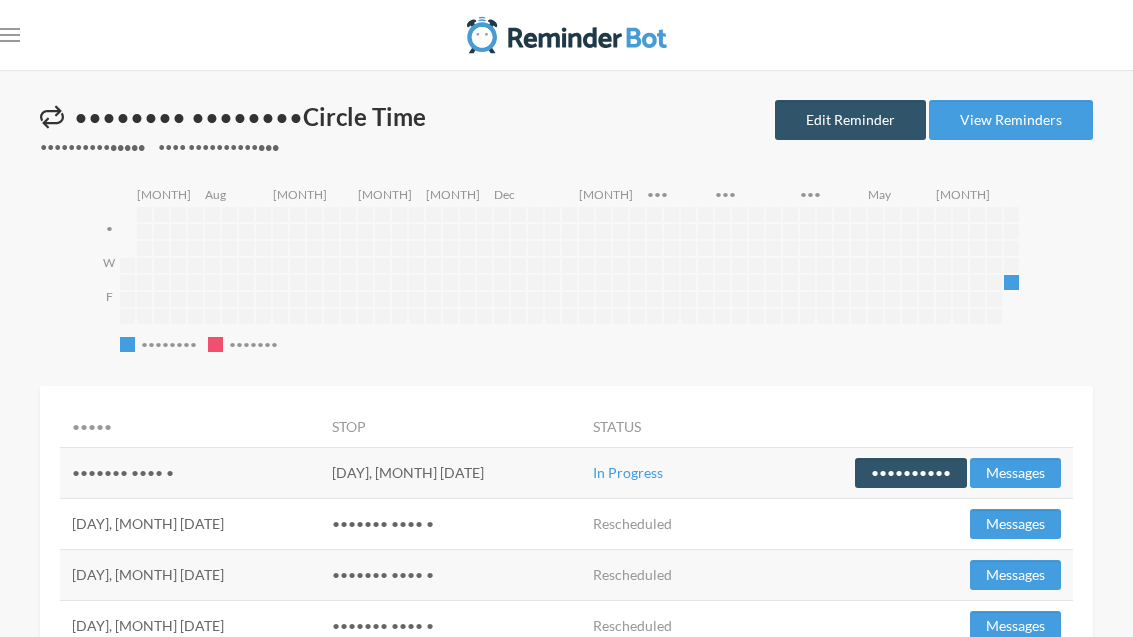 scroll, scrollTop: 64, scrollLeft: 0, axis: vertical 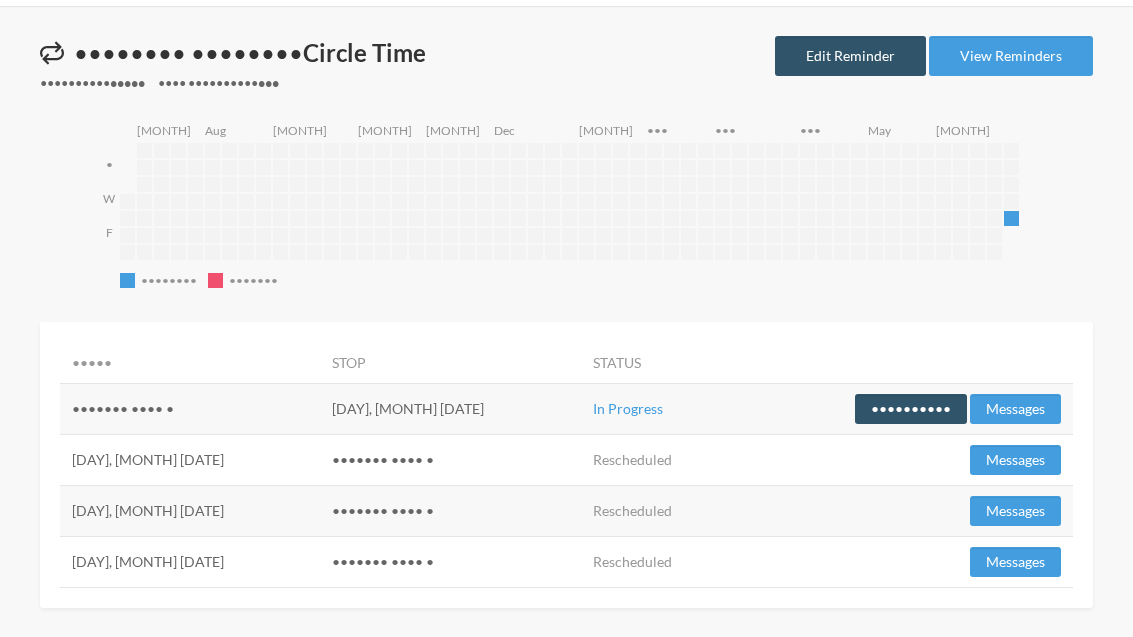 click on "Edit Reminder" at bounding box center (850, 56) 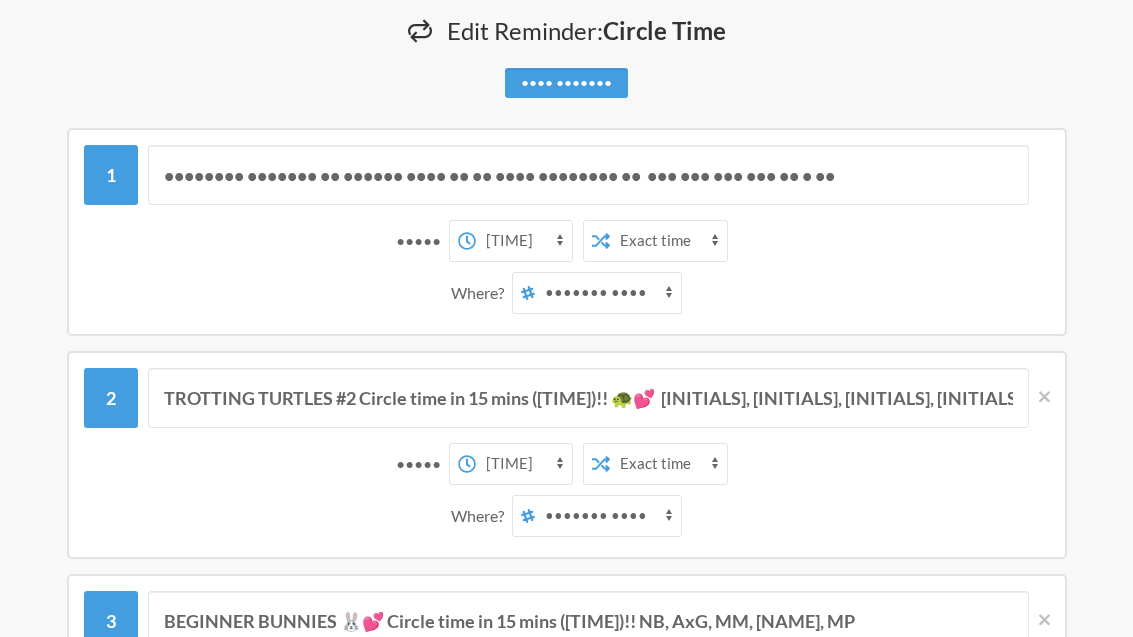 scroll, scrollTop: 85, scrollLeft: 0, axis: vertical 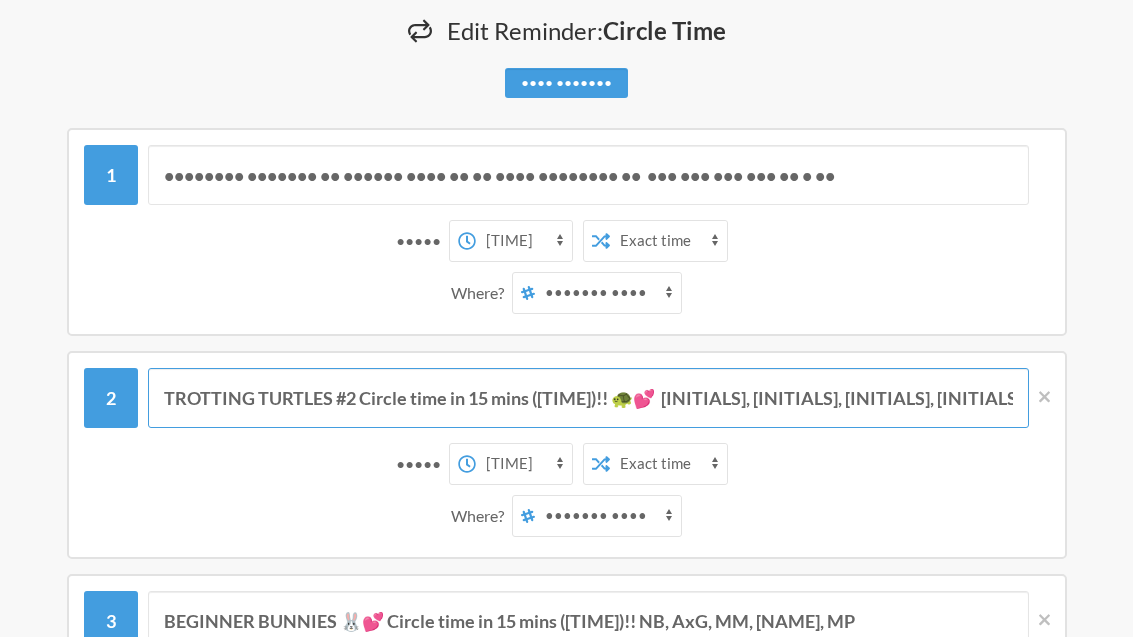 click on "TROTTING TURTLES #2 Circle time in 15 mins ([TIME])!! 🐢💕  [INITIALS], [INITIALS], [INITIALS], [INITIALS], [INITIALS], [INITIALS]" at bounding box center (588, 399) 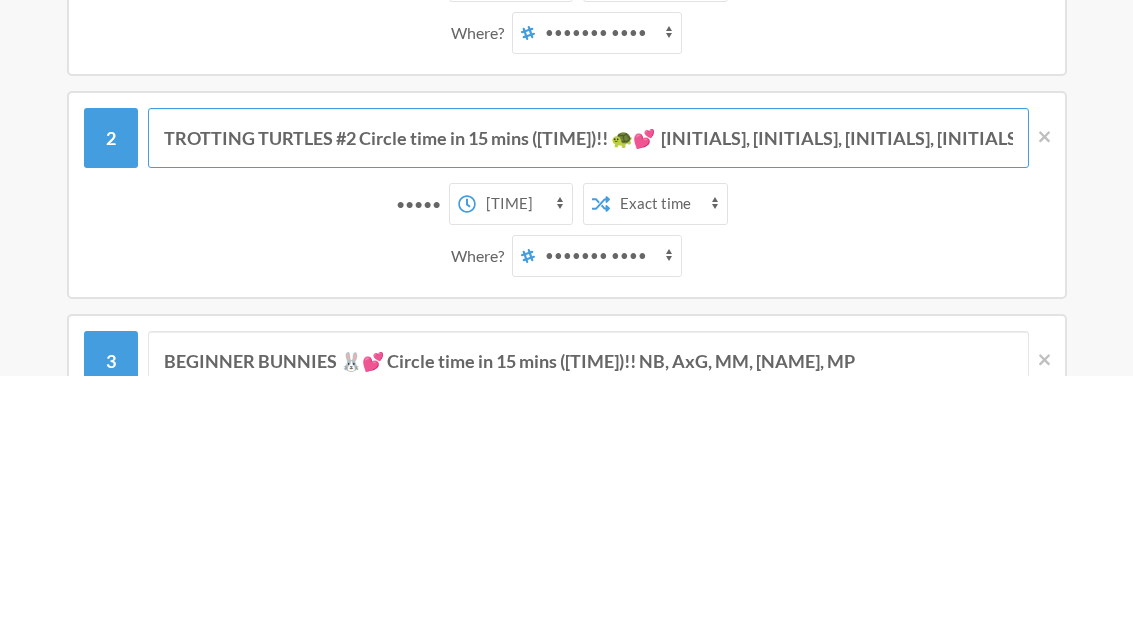 click on "TROTTING TURTLES #2 Circle time in 15 mins ([TIME])!! 🐢💕  [INITIALS], [INITIALS], [INITIALS], [INITIALS], [INITIALS], [INITIALS]" at bounding box center [588, 399] 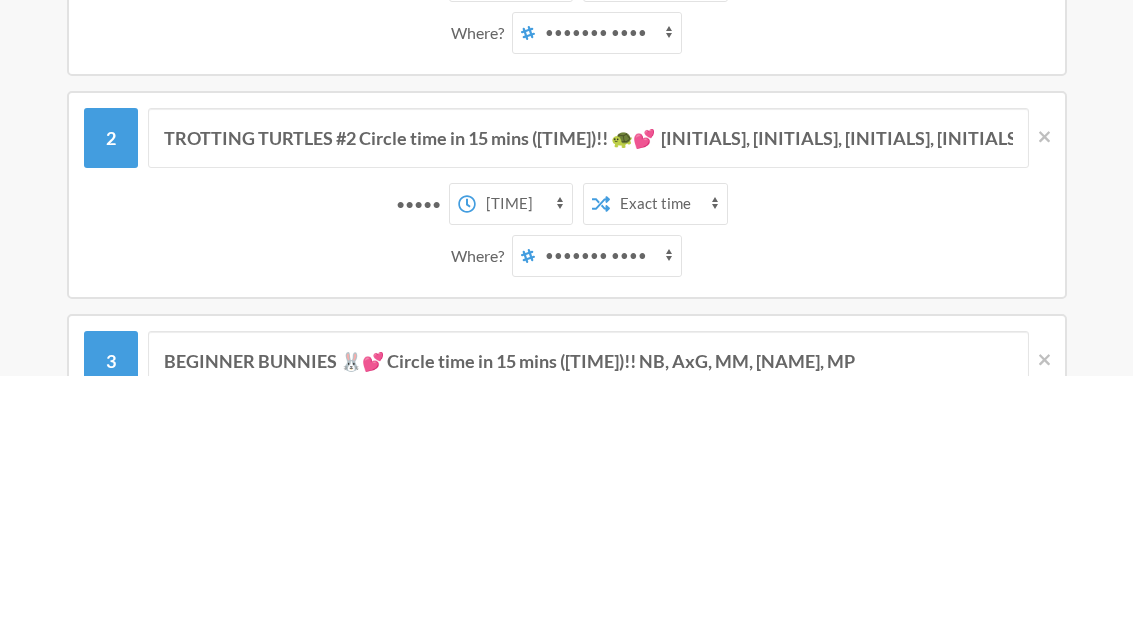 scroll, scrollTop: 347, scrollLeft: 0, axis: vertical 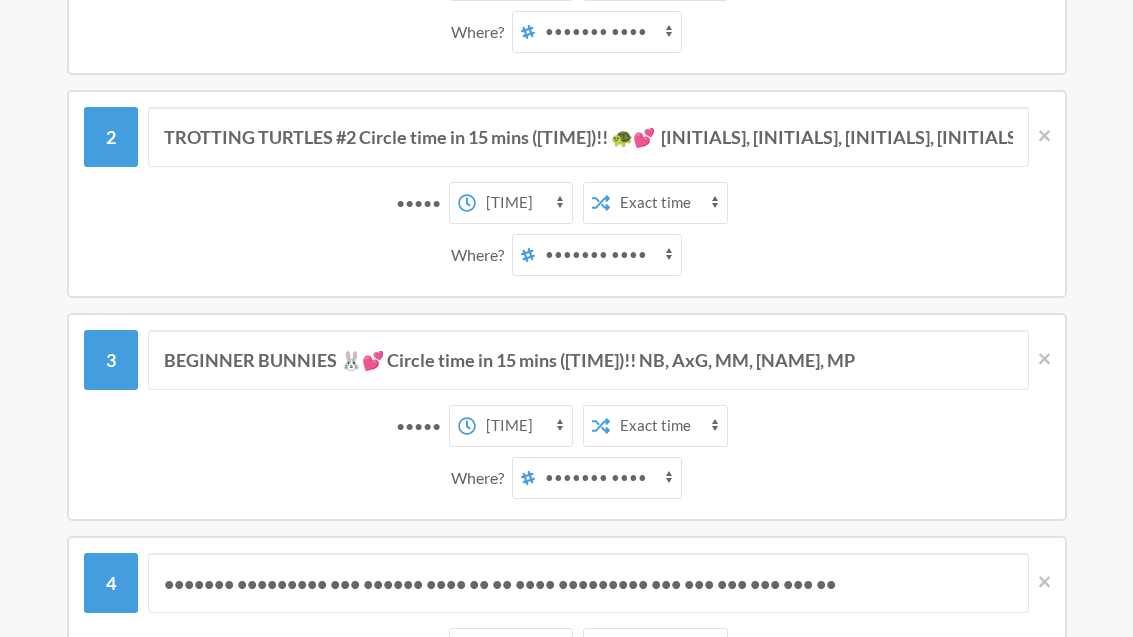 click at bounding box center (1044, 136) 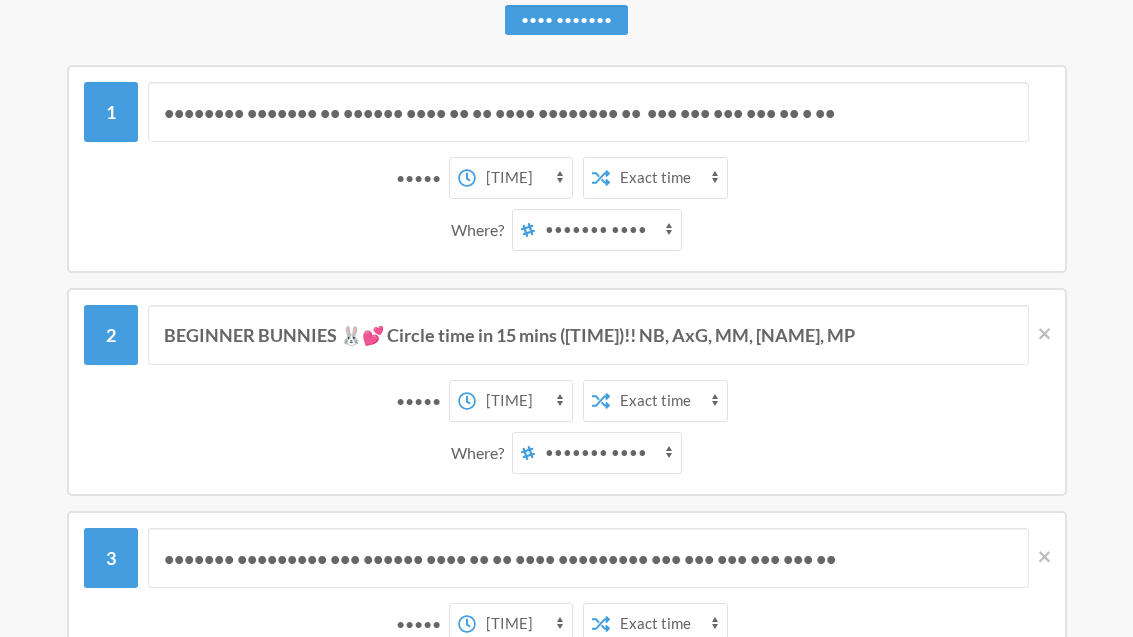 scroll, scrollTop: 142, scrollLeft: 0, axis: vertical 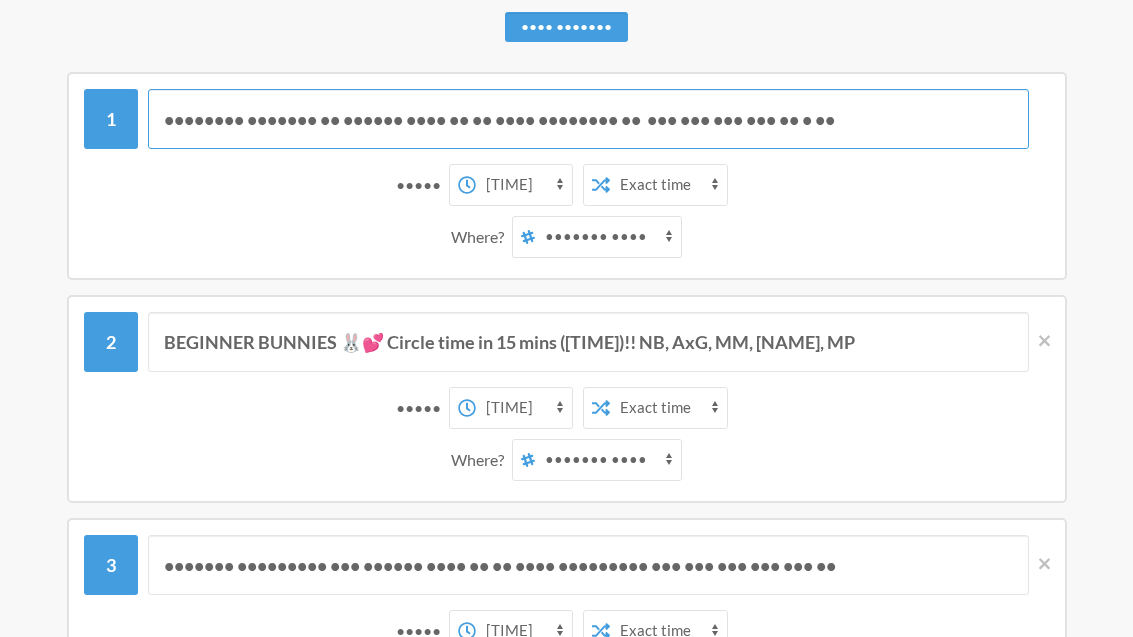 click on "•••••••• ••••••• •• •••••• •••• •• •• •••• •••••••• ••  ••• ••• ••• ••• •• • ••" at bounding box center (588, 119) 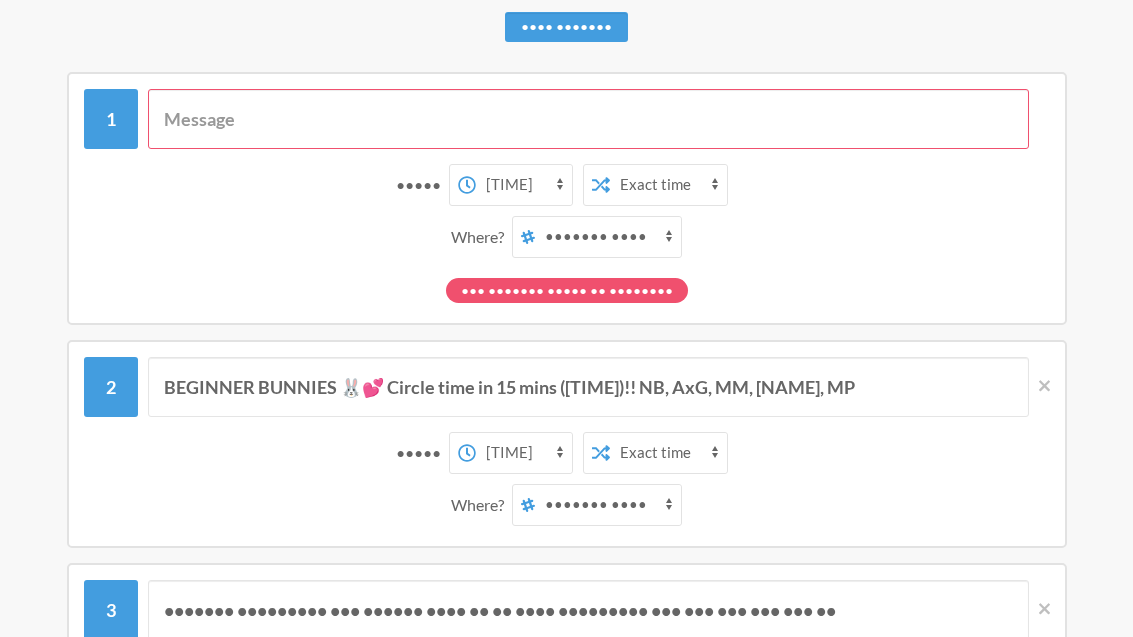 click at bounding box center [588, 119] 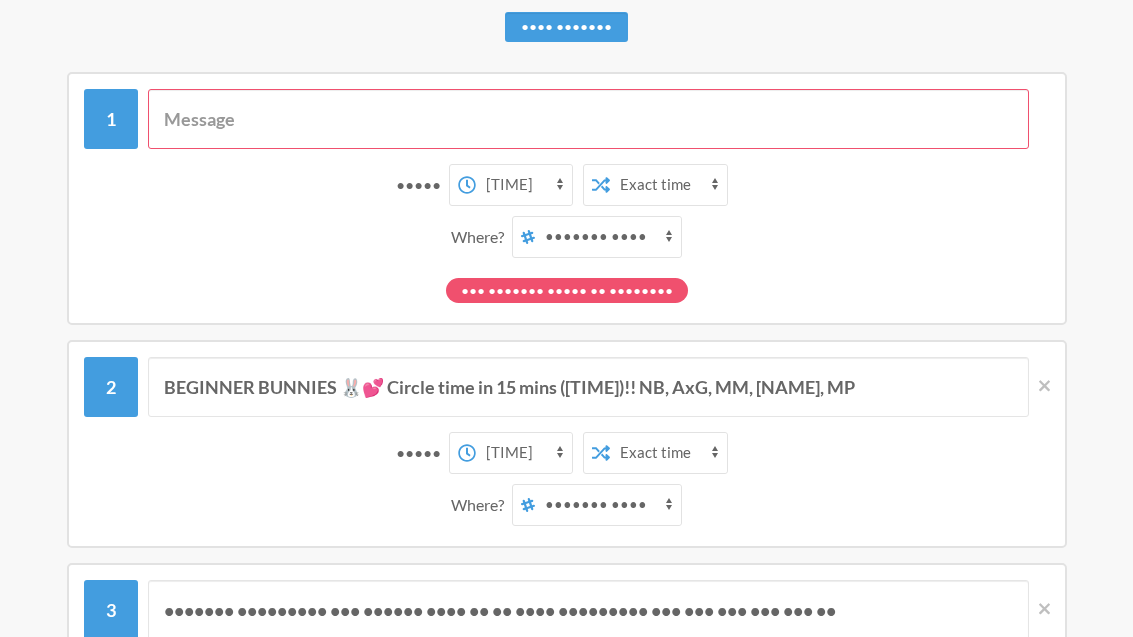 paste on "TROTTING TURTLES #2 Circle time in 15 mins ([TIME])!! 🐢💕  [INITIALS], [INITIALS], [INITIALS], [INITIALS], [INITIALS], [INITIALS]" 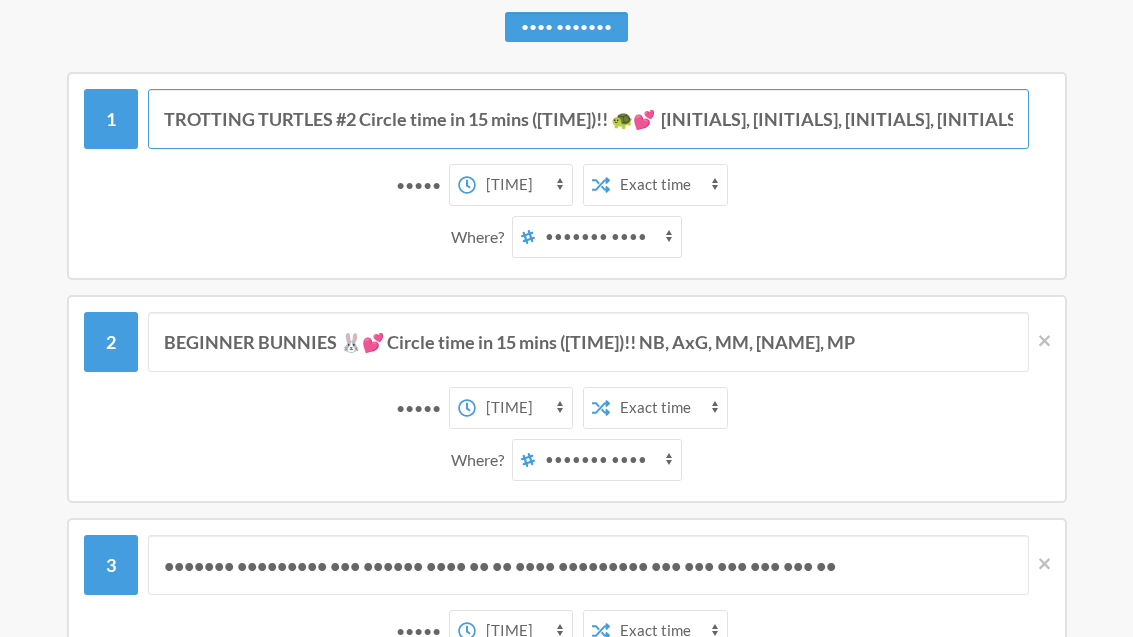type on "TROTTING TURTLES #2 Circle time in 15 mins ([TIME])!! 🐢💕  [INITIALS], [INITIALS], [INITIALS], [INITIALS], [INITIALS], [INITIALS]" 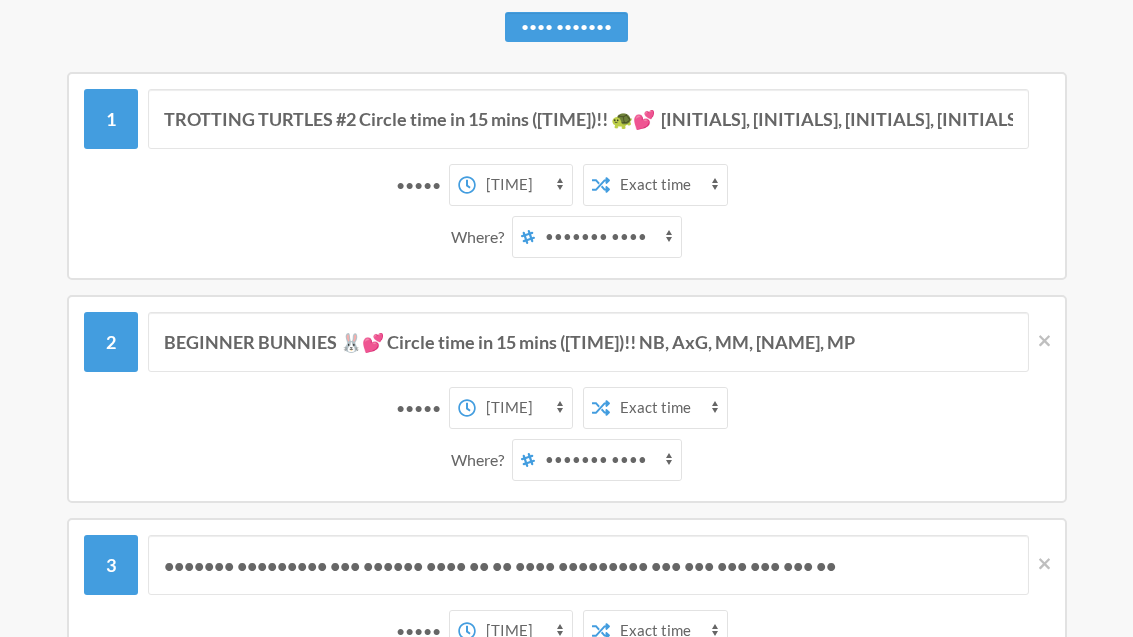click on "••••• •• ••••• •• ••••• •• ••••• •• •••• •• •••• •• •••• •• •••• •• •••• •• •••• •• •••• •• •••• •• •••• •• •••• •• •••• •• •••• •• •••• •• •••• •• •••• •• •••• •• •••• •• •••• •• •••• •• •••• •• •••• •• •••• •• •••• •• •••• •• •••• •• •••• •• •••• •• •••• •• •••• •• •••• •• •••• •• •••• •• •••• •• •••• •• •••• •• •••• •• ••••• •• ••••• •• ••••• •• ••••• •• ••••• •• ••••• •• ••••• •• ••••• •• ••••• •• ••••• •• ••••• •• ••••• •• •••• •• •••• •• •••• •• •••• •• •••• •• •••• •• •••• •• •••• •• •••• •• •••• •• •••• •• •••• •• •••• •• •••• •• •••• •• •••• •• •••• •• •••• •• •••• •• •••• •• •••• •• •••• •• •••• •• •••• •• •••• •• •••• •• •••• •• •••• •• •••• •• •••• •• •••• •• •••• •• •••• •• •••• •• •••• •• •••• •• ••••• •• ••••• •• ••••• •• ••••• •• ••••• •• ••••• •• ••••• •• ••••• ••" at bounding box center [524, 185] 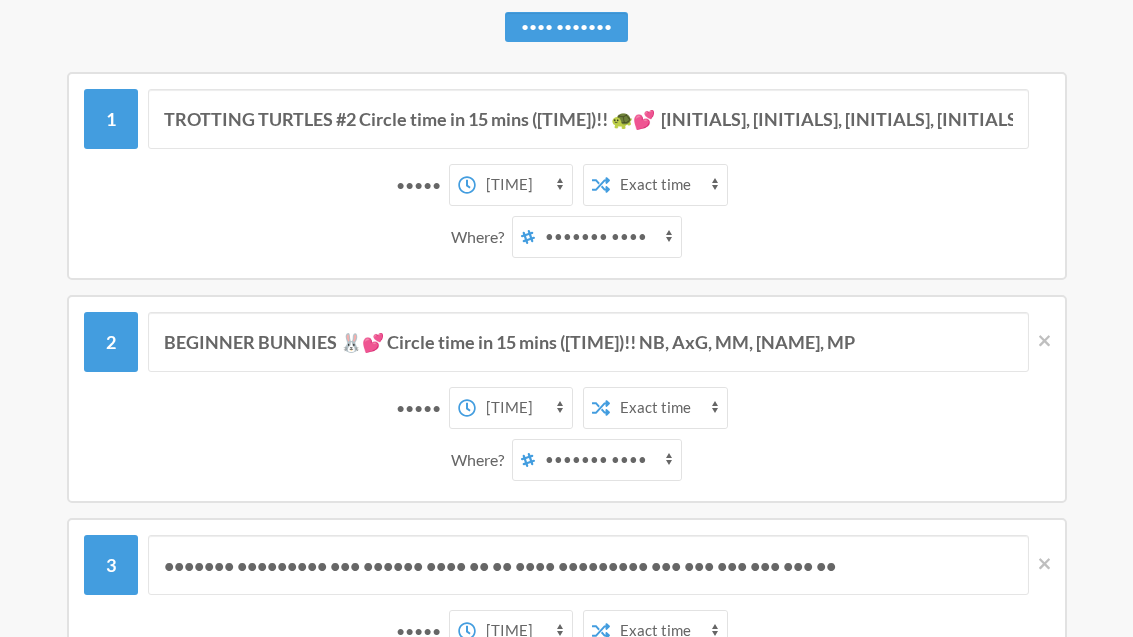 select on "[TIME]" 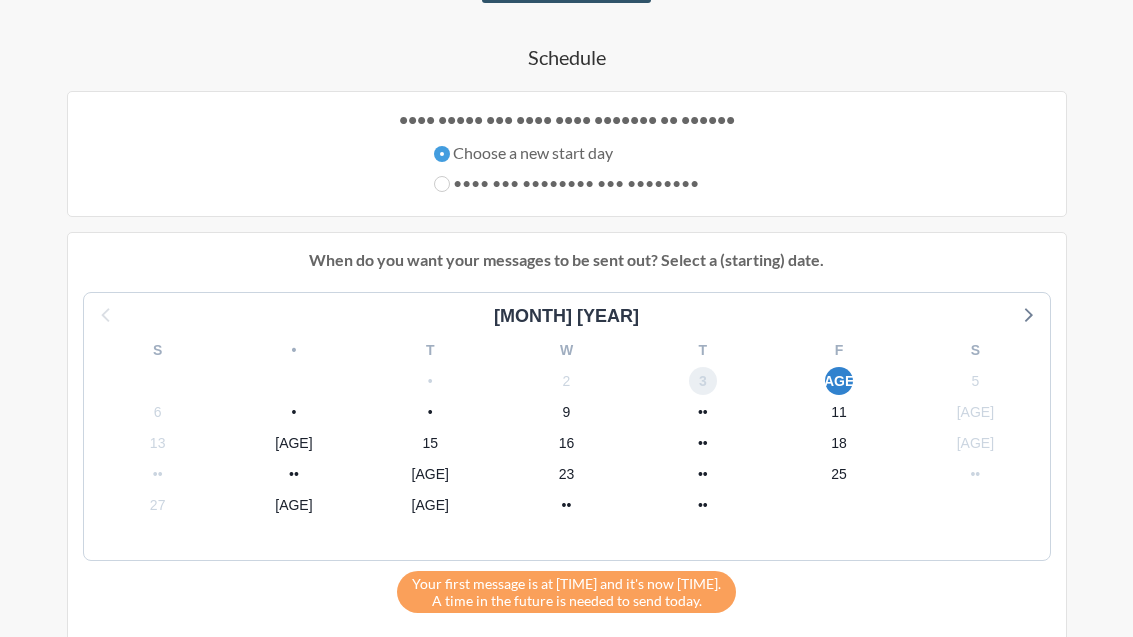 click on "3" at bounding box center [703, 382] 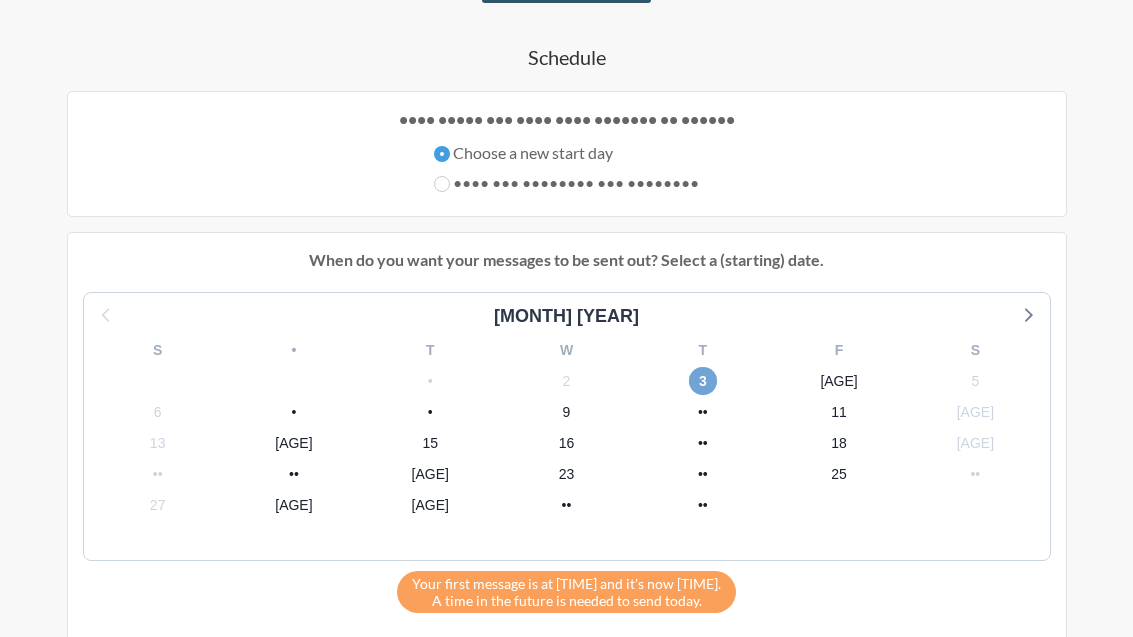 click on "3" at bounding box center (703, 381) 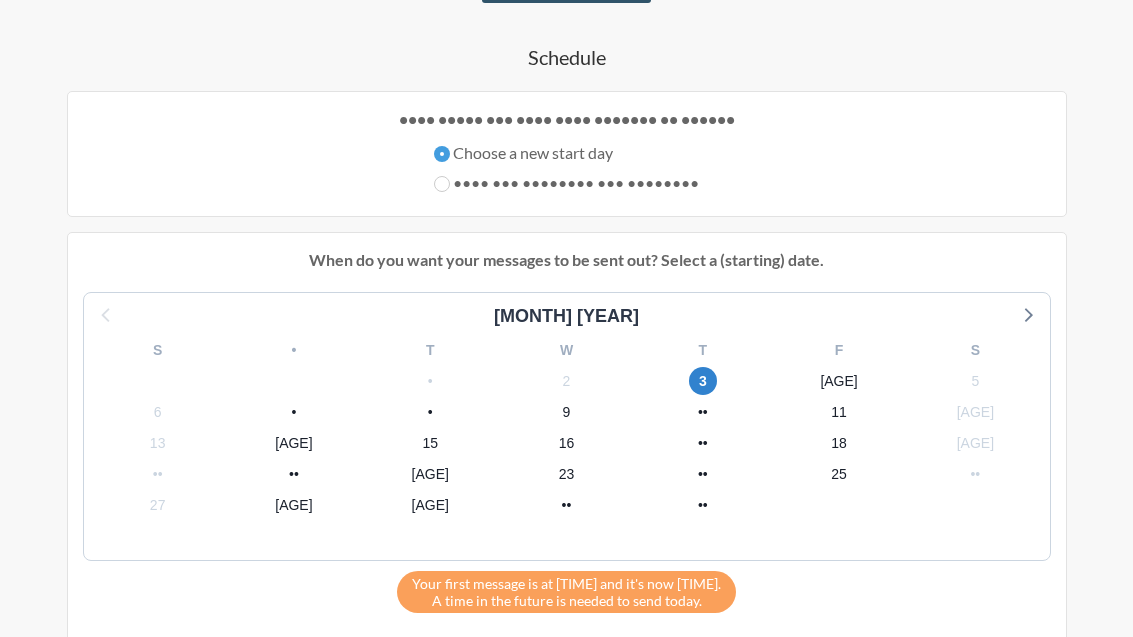 click on "3" at bounding box center (703, 381) 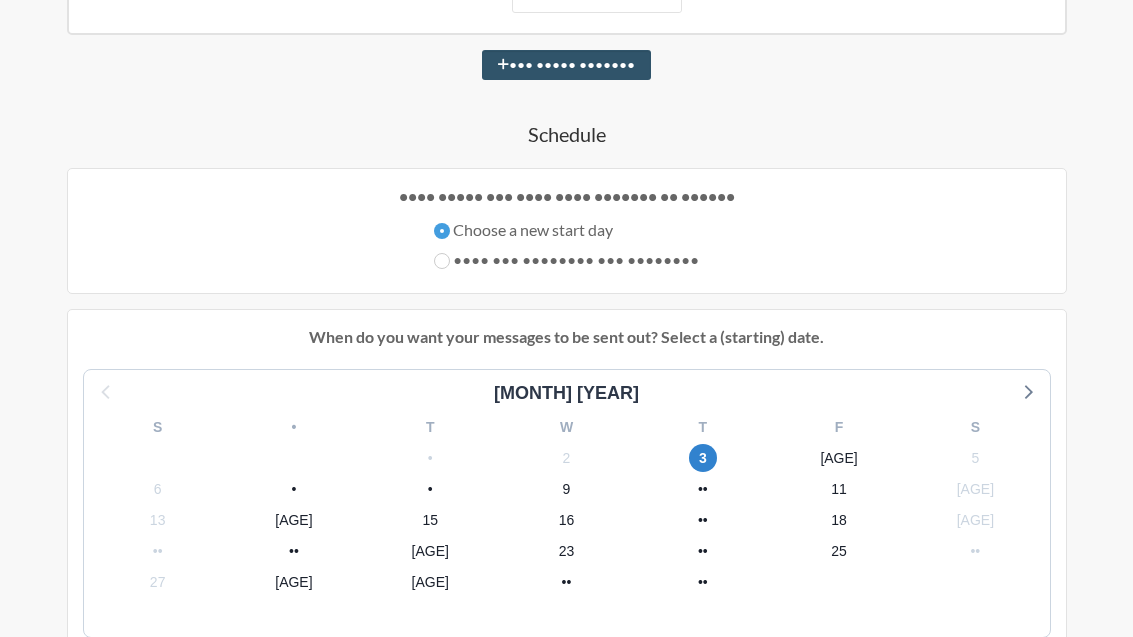 scroll, scrollTop: 1046, scrollLeft: 0, axis: vertical 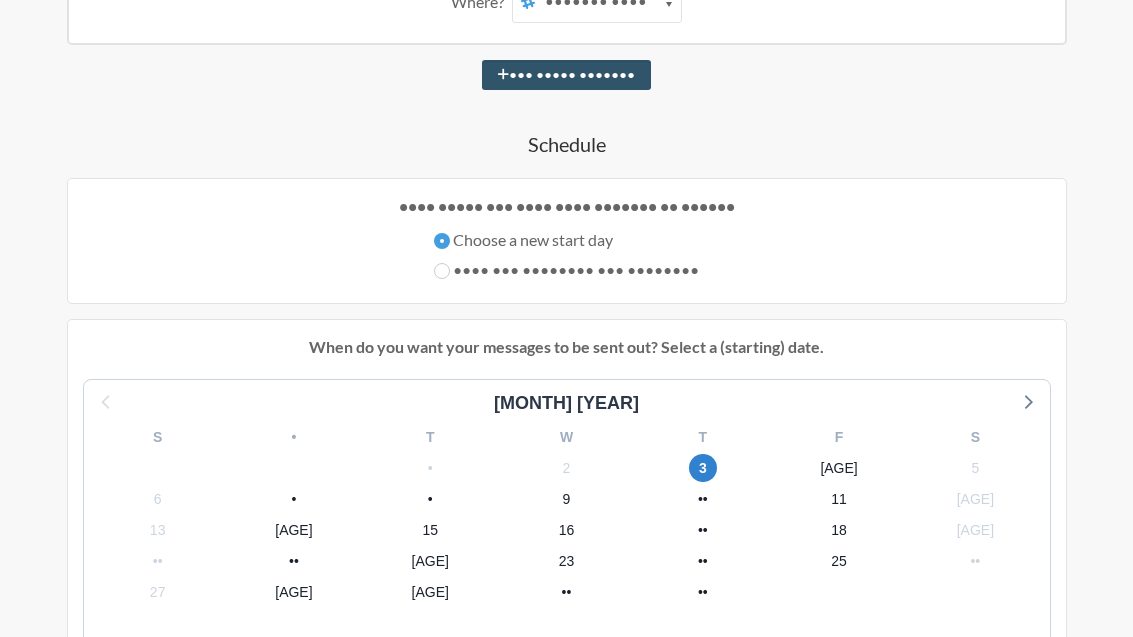 click on "T" at bounding box center (703, 437) 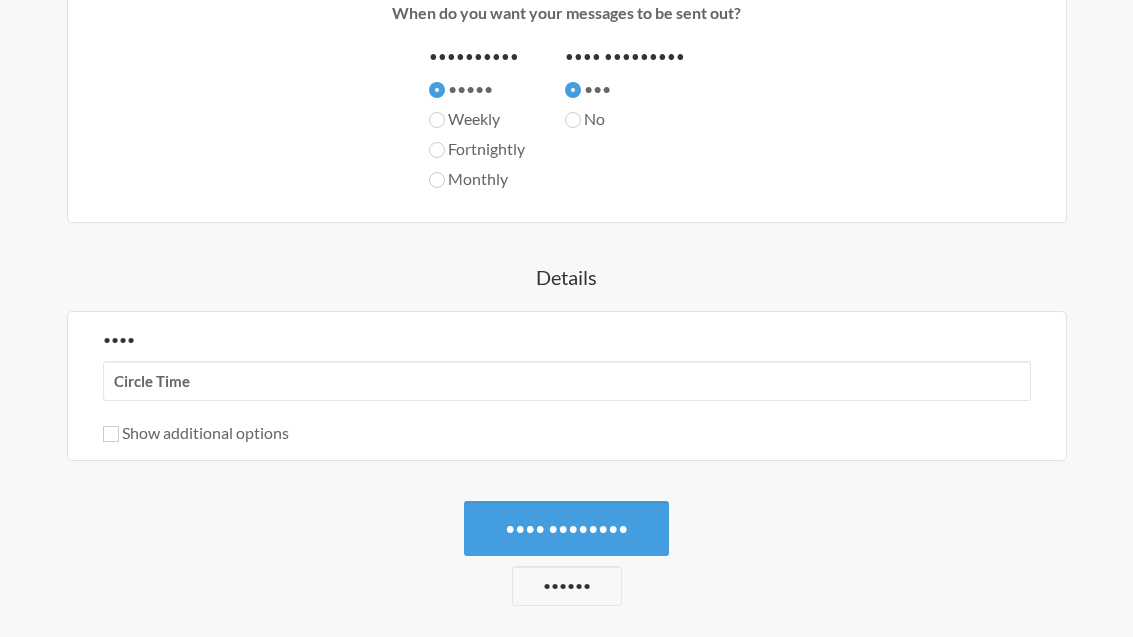 scroll, scrollTop: 1391, scrollLeft: 0, axis: vertical 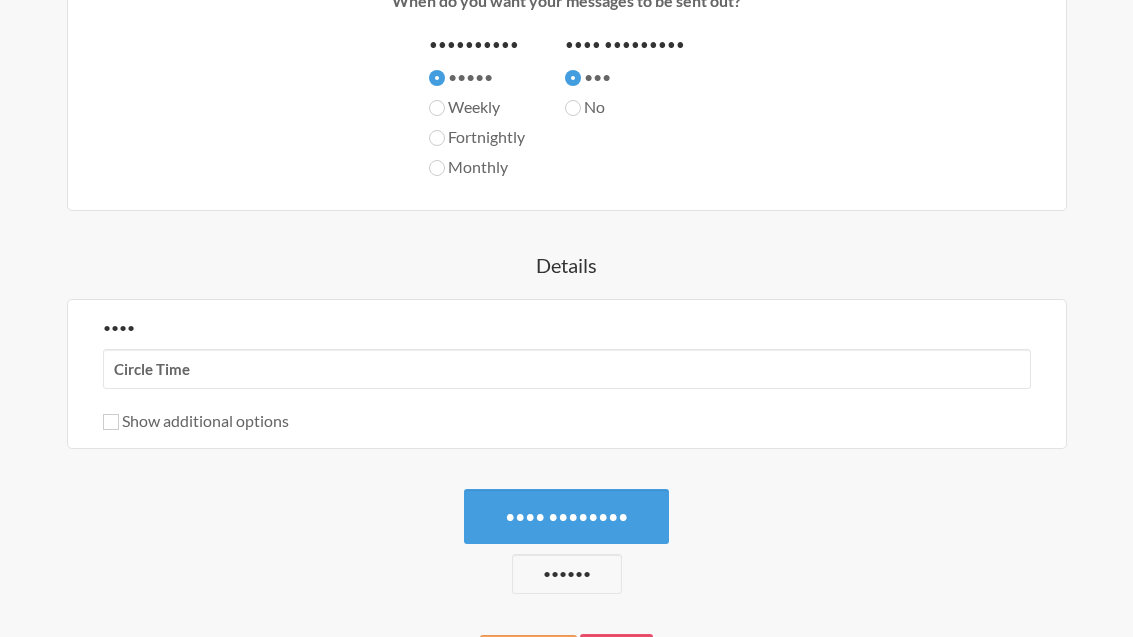 click on "•••• ••••••••" at bounding box center (566, 517) 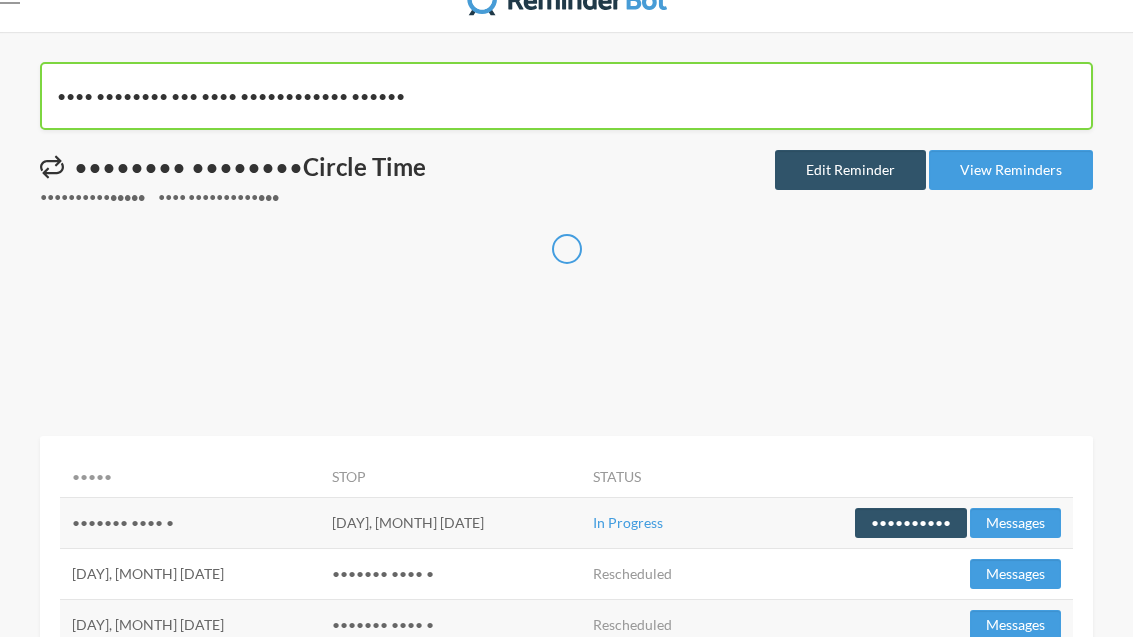 scroll, scrollTop: 88, scrollLeft: 0, axis: vertical 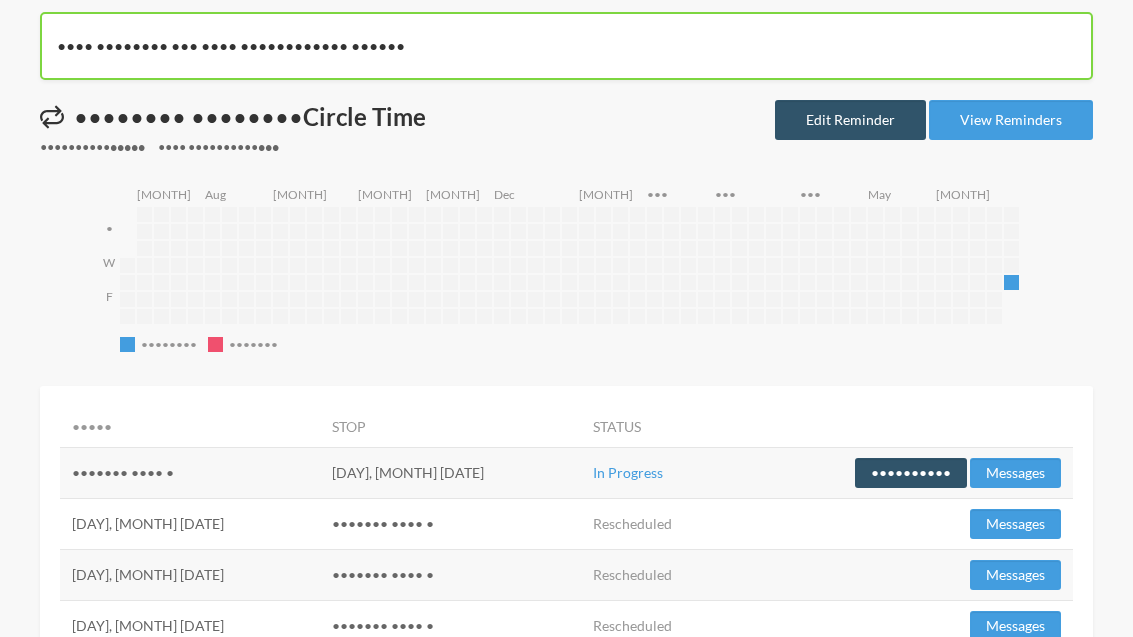 click on "Edit Reminder" at bounding box center [850, 120] 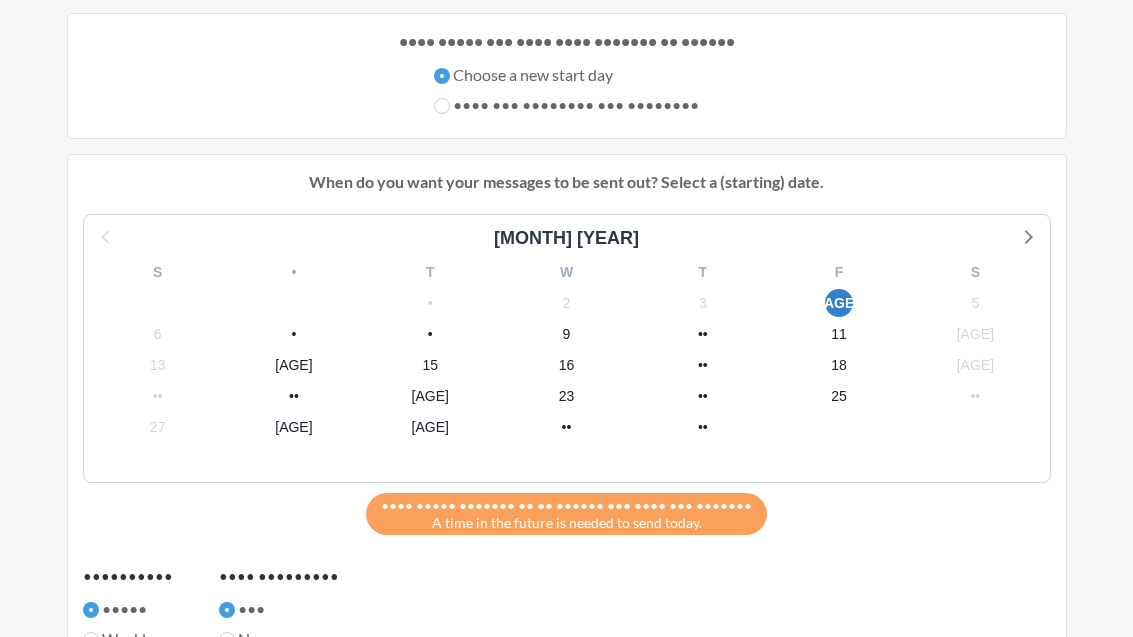 scroll, scrollTop: 1211, scrollLeft: 0, axis: vertical 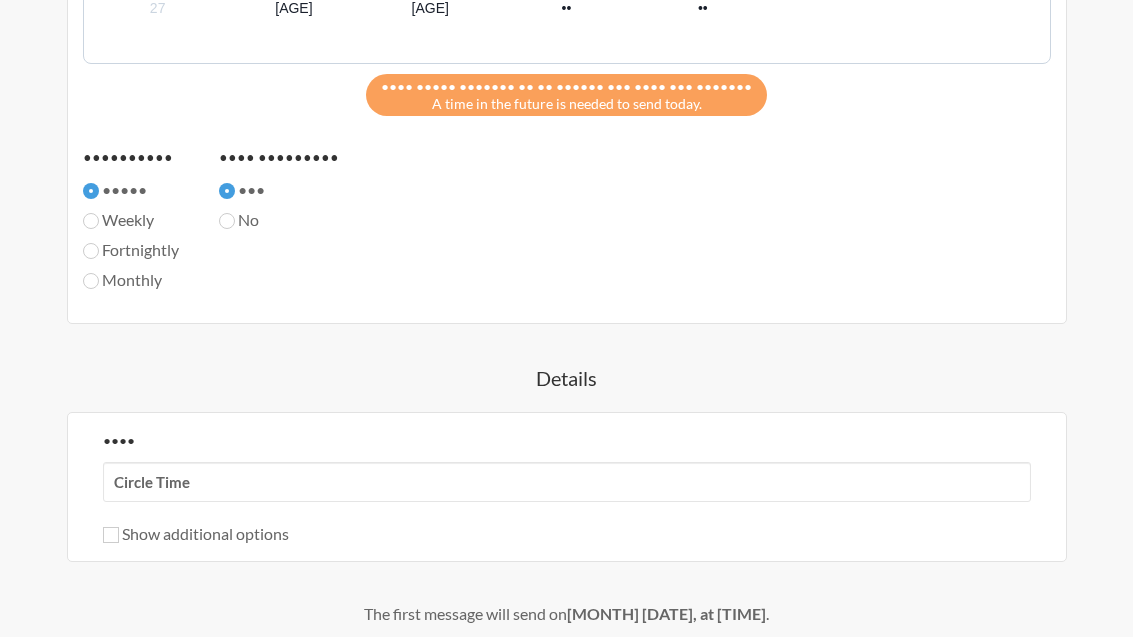 click on "Show additional options" at bounding box center [111, 535] 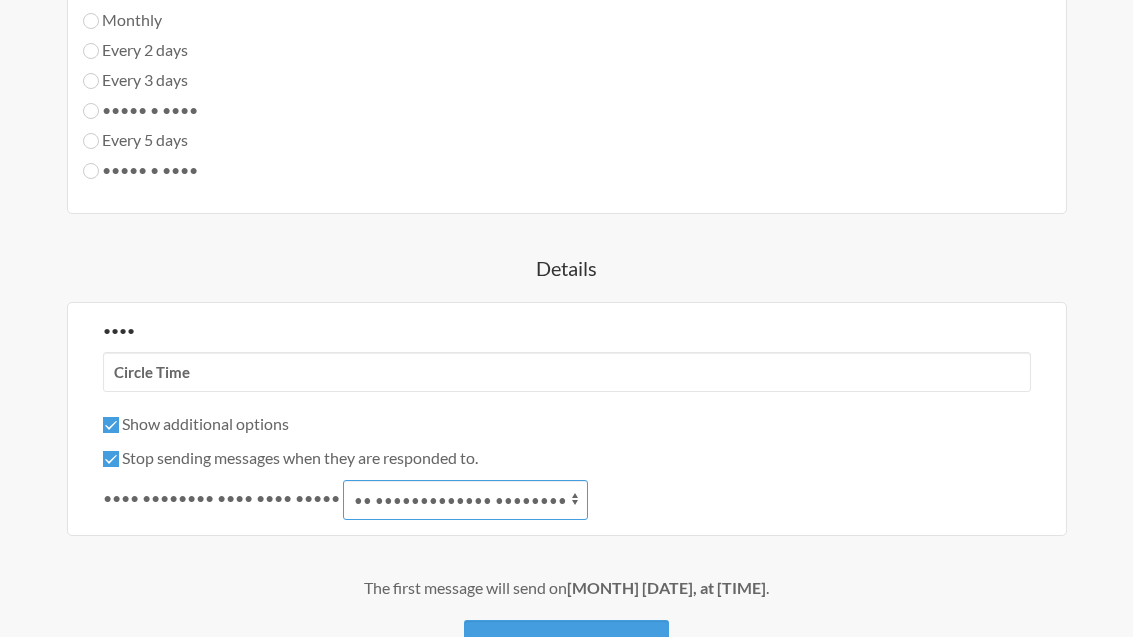 click on "it automatically restarts   it is replied to" at bounding box center [465, 501] 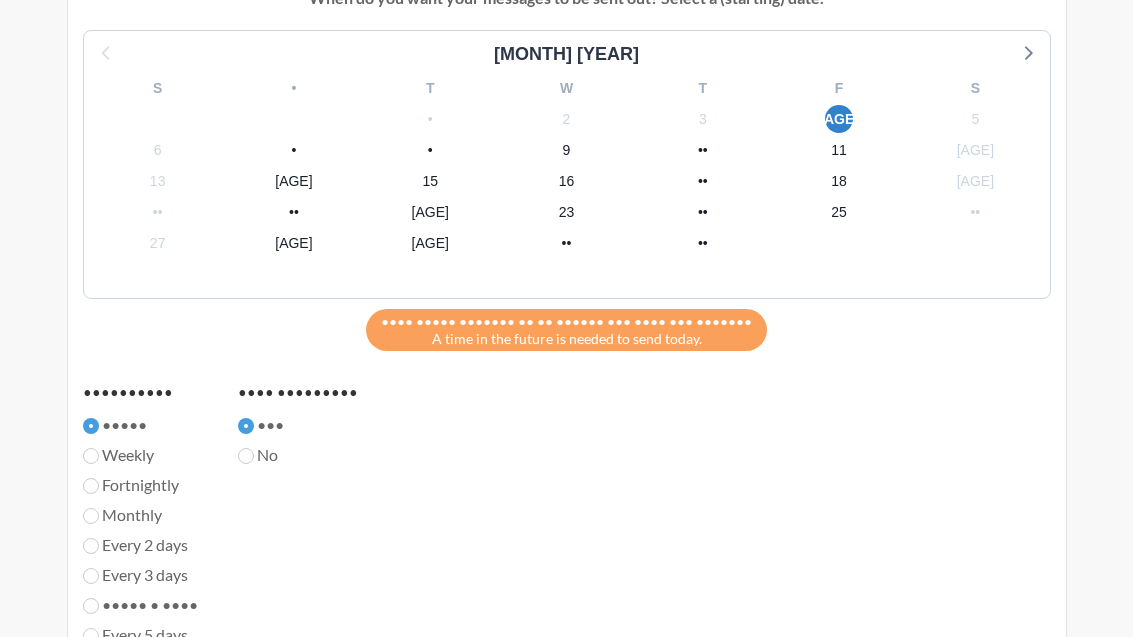 scroll, scrollTop: 1391, scrollLeft: 0, axis: vertical 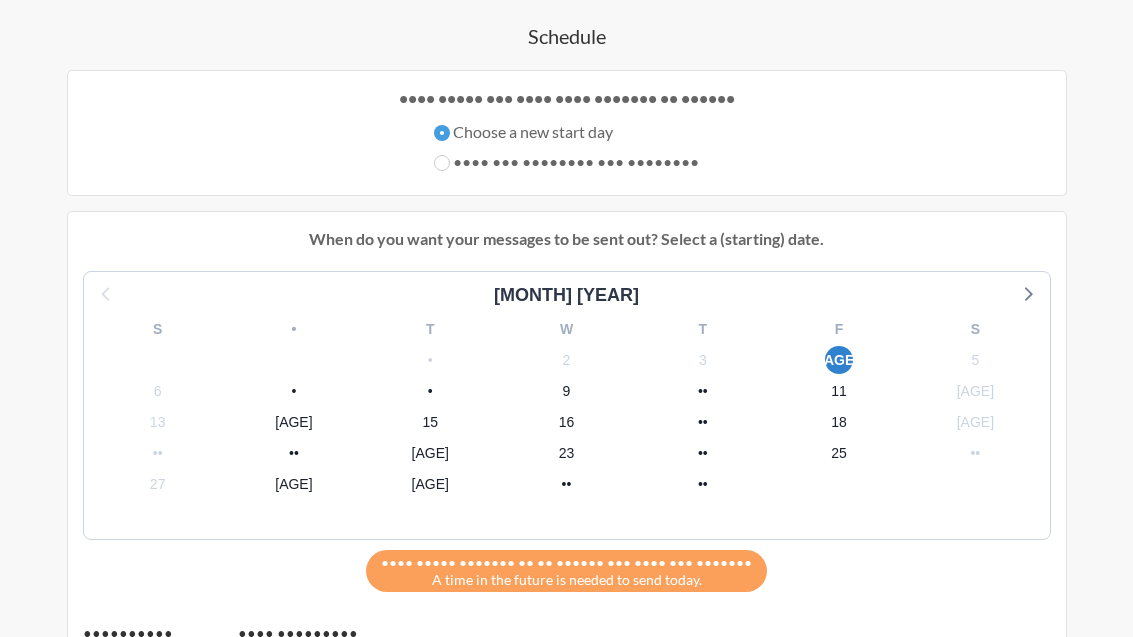 click on "•••• •• ••• •••• •••• •••••••• •• •• •••• •••• •••••• • •••••••••• •••••   •••• •••• • • • • • • • •• •• • • • • • • • • • •• •• •• •• •• •• •• •• •• •• •• •• •• •• •• •• •• •• •• •• •• •• • • • • • • • • •     •••• ••••• ••••••• •• •• •••••• ••• •••• ••• •••••••
• •••• •• ••• •••••• •• •••••• •• •••• ••••••
••••••••••    •••••  ••••••  •••••••••••  •••••••  ••••• • ••••  ••••• • ••••  ••••• • ••••  ••••• • ••••  ••••• • ••••   •••• •••••••••    •••  ••" at bounding box center [567, 582] 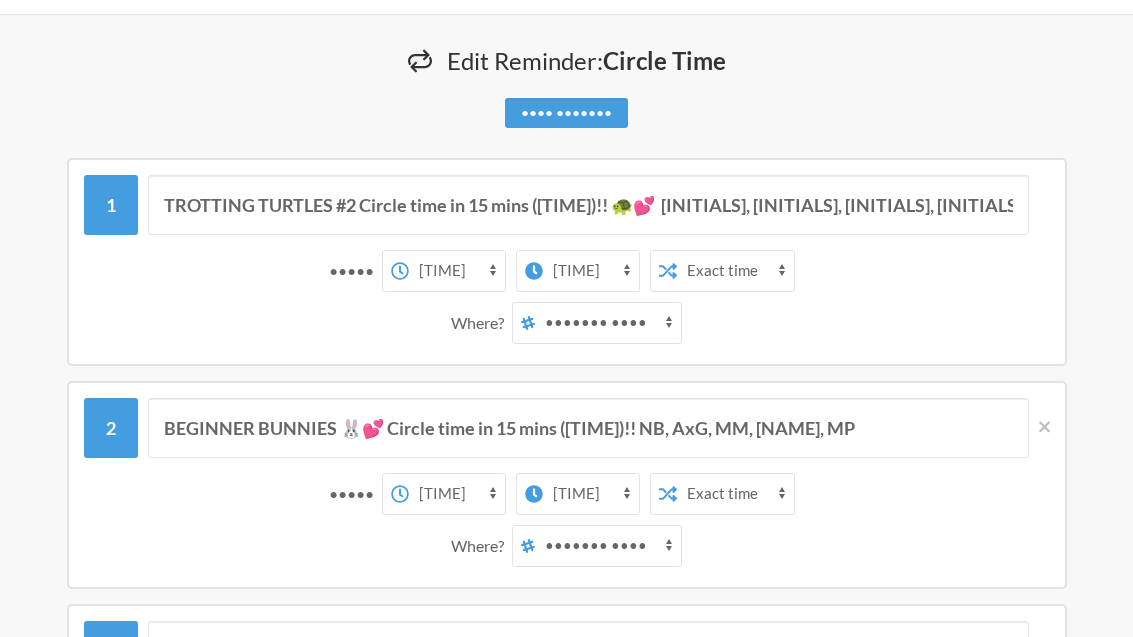scroll, scrollTop: 0, scrollLeft: 0, axis: both 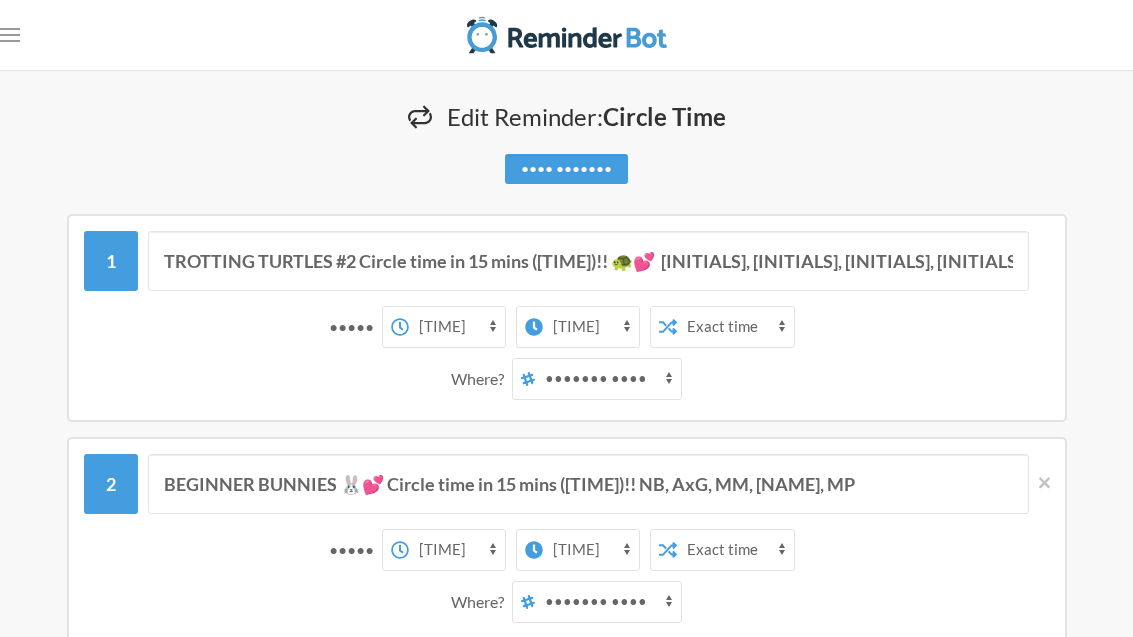 click on "•••• •••••••" at bounding box center [566, 169] 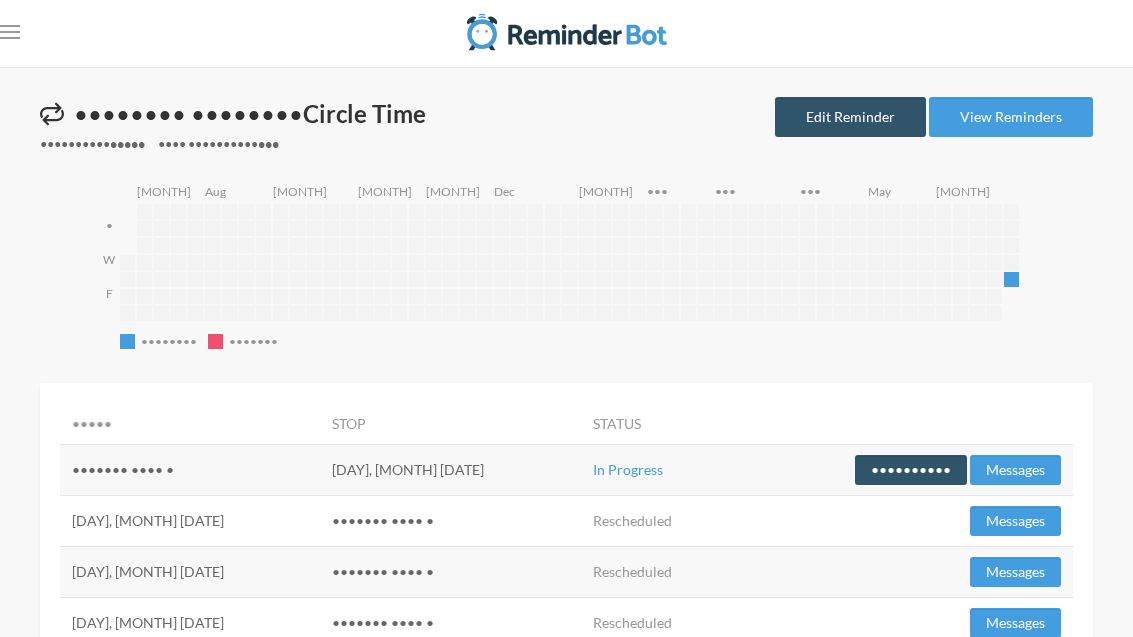 scroll, scrollTop: 0, scrollLeft: 0, axis: both 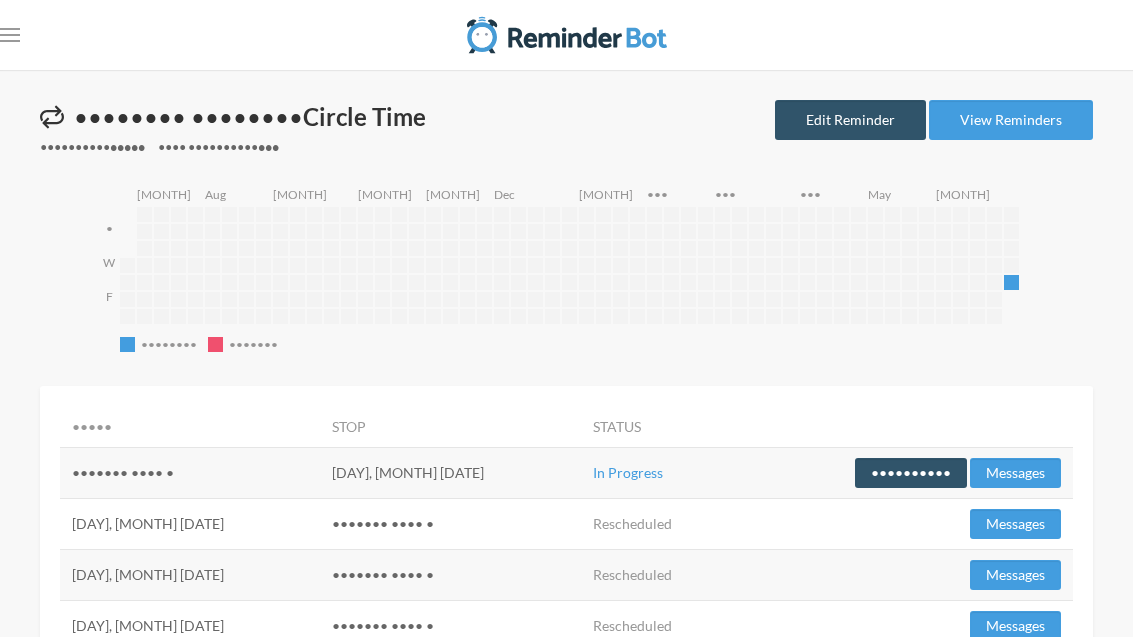 click on "Reminder History:  Circle Time   Frequency:  Daily     Skip Weekends?:  Yes   Edit Reminder   View Reminders     Complete Complete Ignored Ignored M W F 2024-07-03 2024-07-04 2024-07-05 2024-07-06 2024-07-07 2024-07-08 2024-07-09 2024-07-10 2024-07-11 2024-07-12 2024-07-13 2024-07-14 2024-07-15 2024-07-16 2024-07-17 2024-07-18 2024-07-19 2024-07-20 2024-07-21 2024-07-22 2024-07-23 2024-07-24 2024-07-25 2024-07-26 2024-07-27 2024-07-28 2024-07-29 2024-07-30 2024-07-31 2024-08-01 2024-08-02 2024-08-03 2024-08-04 2024-08-05 2024-08-06 2024-08-07 2024-08-08 2024-08-09 2024-08-10 2024-08-11 2024-08-12 2024-08-13 2024-08-14 2024-08-15 2024-08-16 2024-08-17 2024-08-18 2024-08-19 2024-08-20 2024-08-21 2024-08-22 2024-08-23 2024-08-24 2024-08-25 2024-08-26 2024-08-27 2024-08-28 2024-08-29 2024-08-30 2024-08-31 2024-09-01 2024-09-02 2024-09-03 2024-09-04 2024-09-05 2024-09-06 2024-09-07 2024-09-08 Jul" at bounding box center (566, 386) 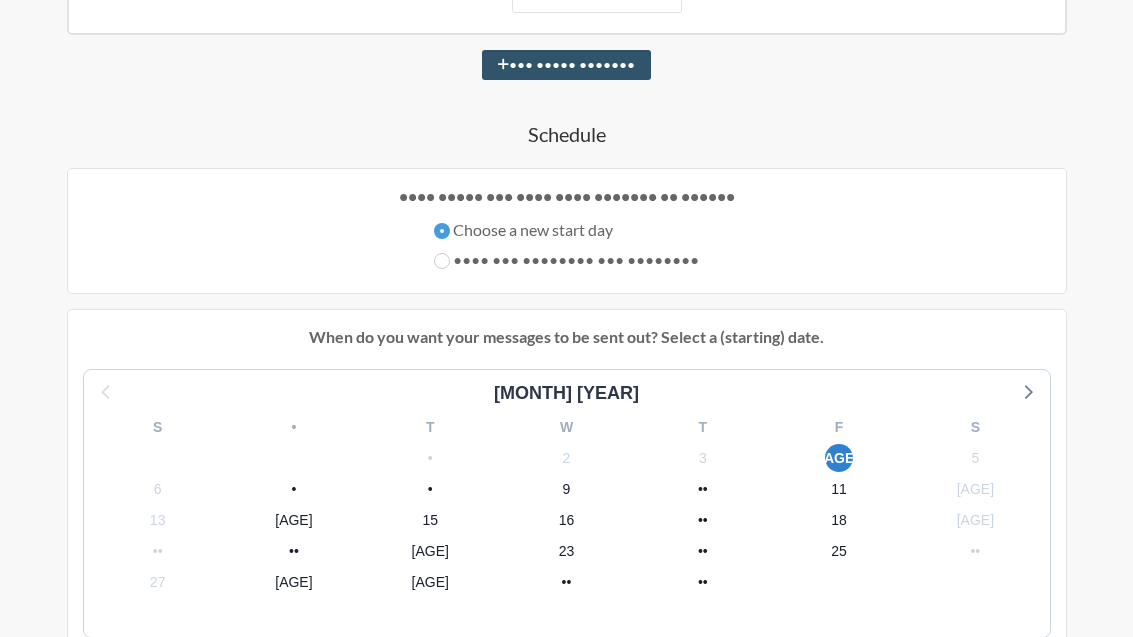 scroll, scrollTop: 1053, scrollLeft: 0, axis: vertical 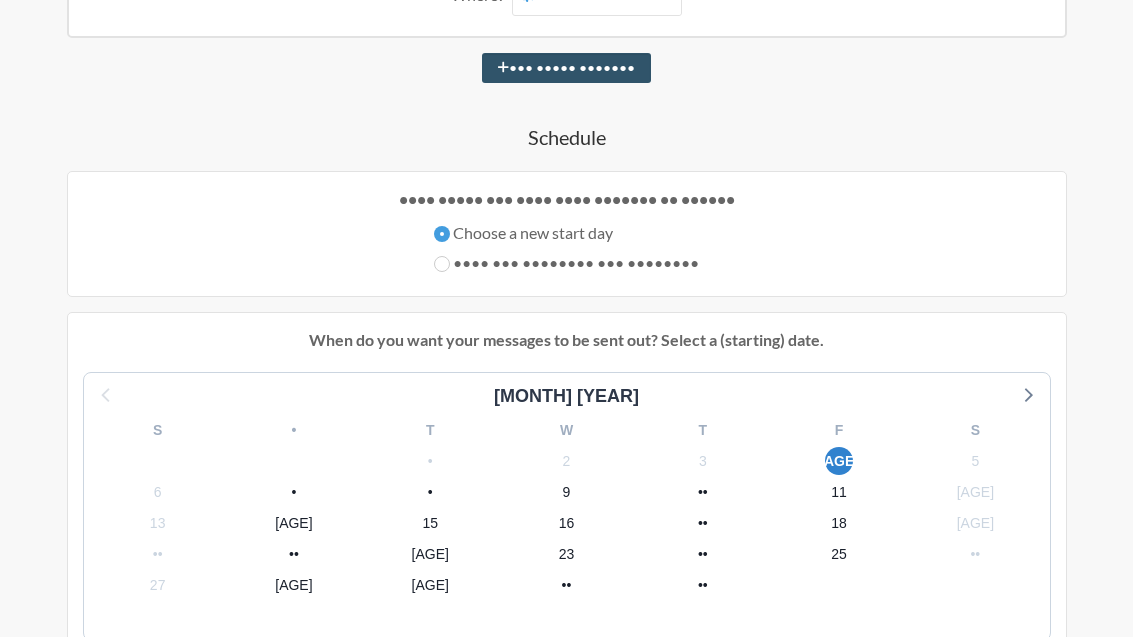 click on "3" at bounding box center [703, 461] 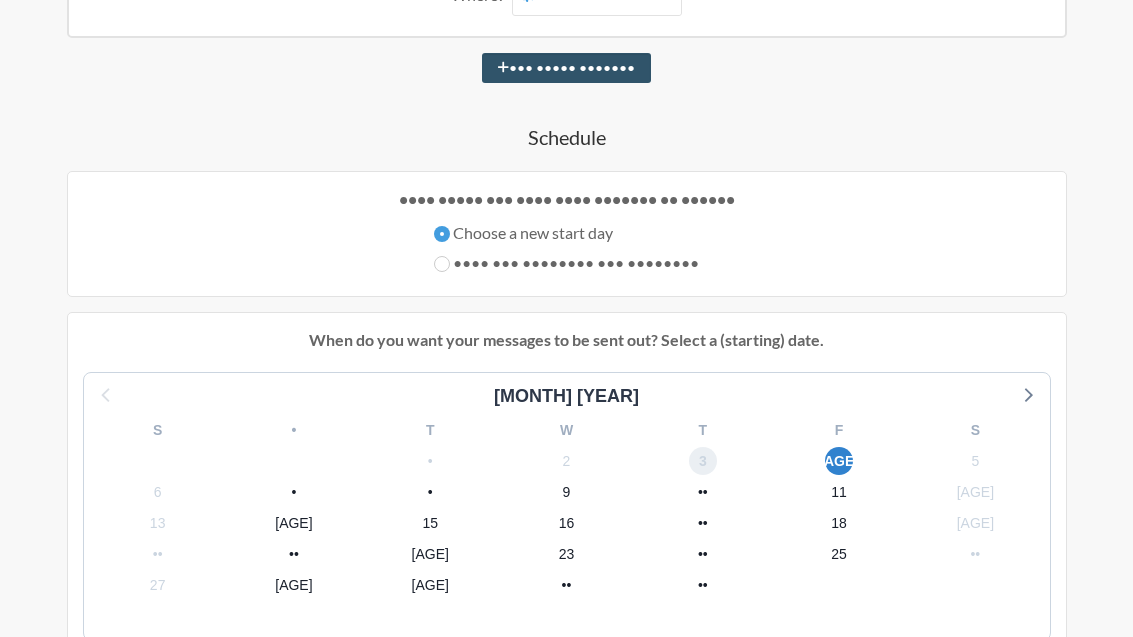 click on "3" at bounding box center (703, 461) 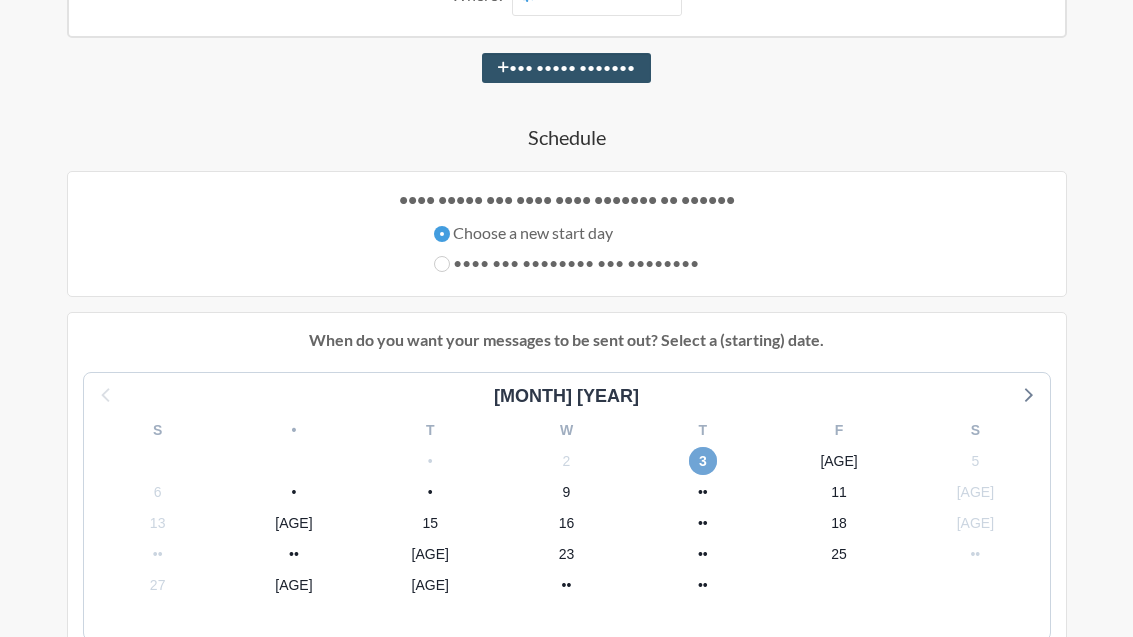 click on "3" at bounding box center [703, 461] 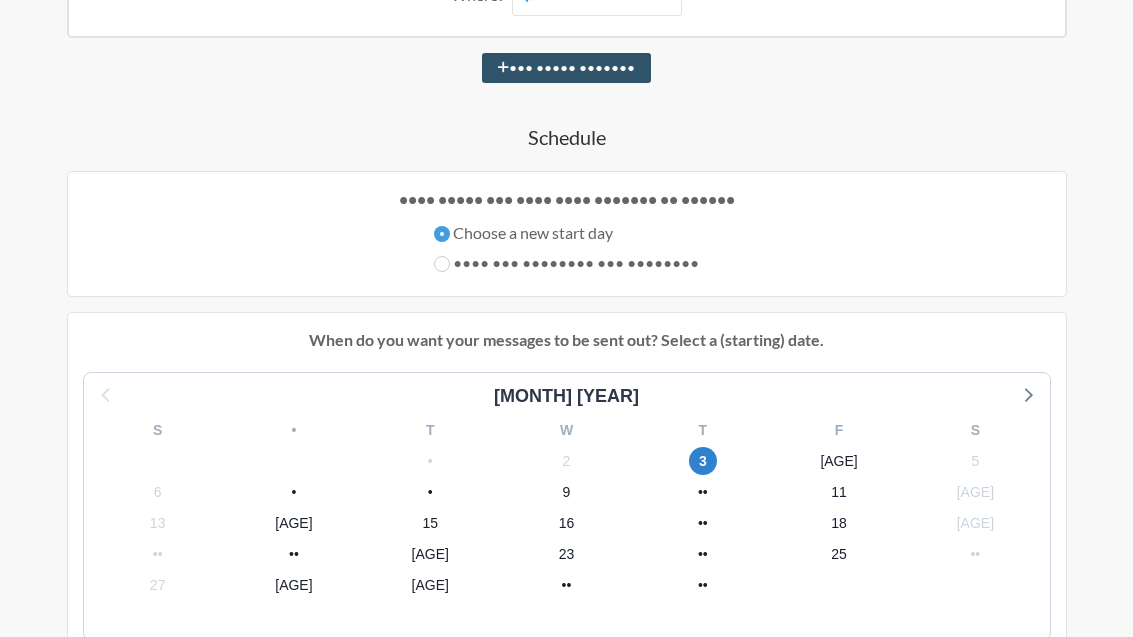 click on "3" at bounding box center [703, 461] 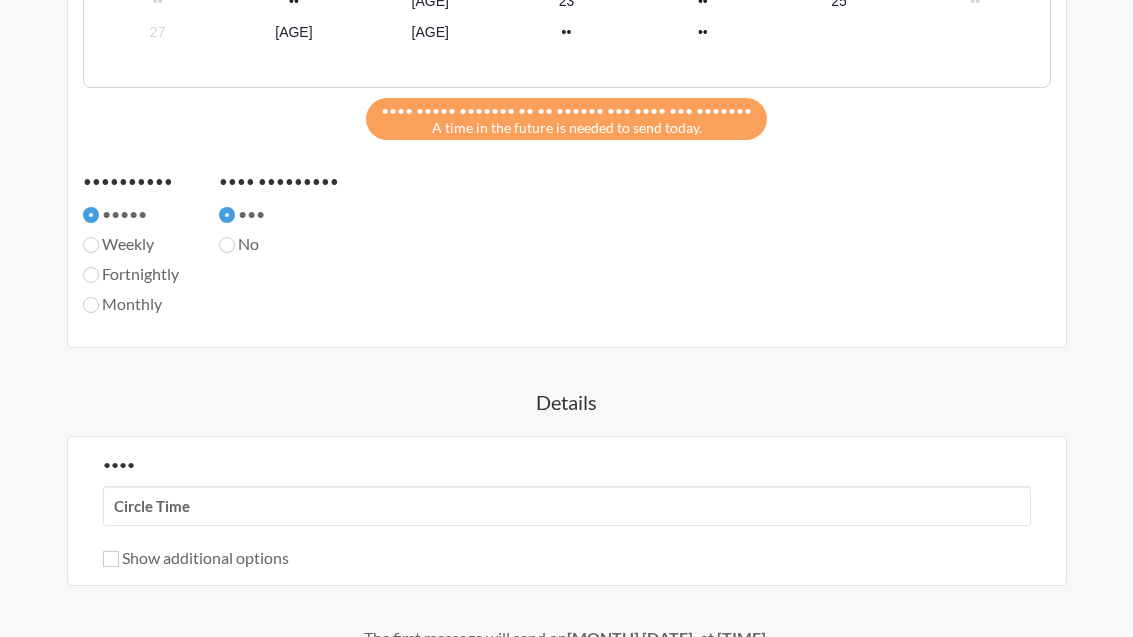 scroll, scrollTop: 1604, scrollLeft: 0, axis: vertical 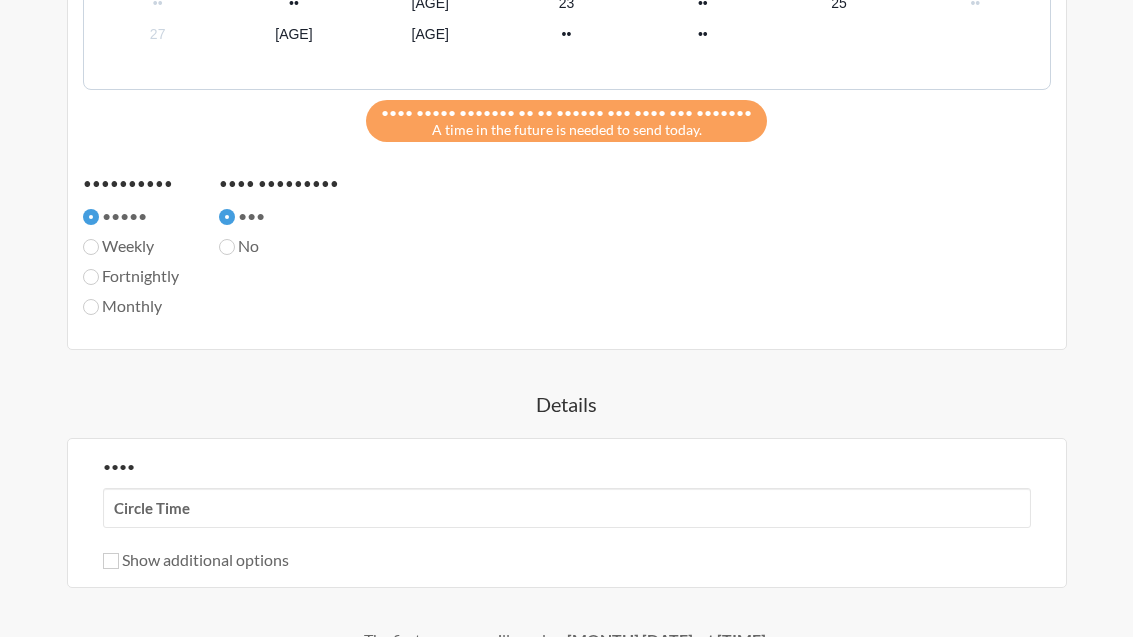 click on "Fortnightly" at bounding box center (91, 217) 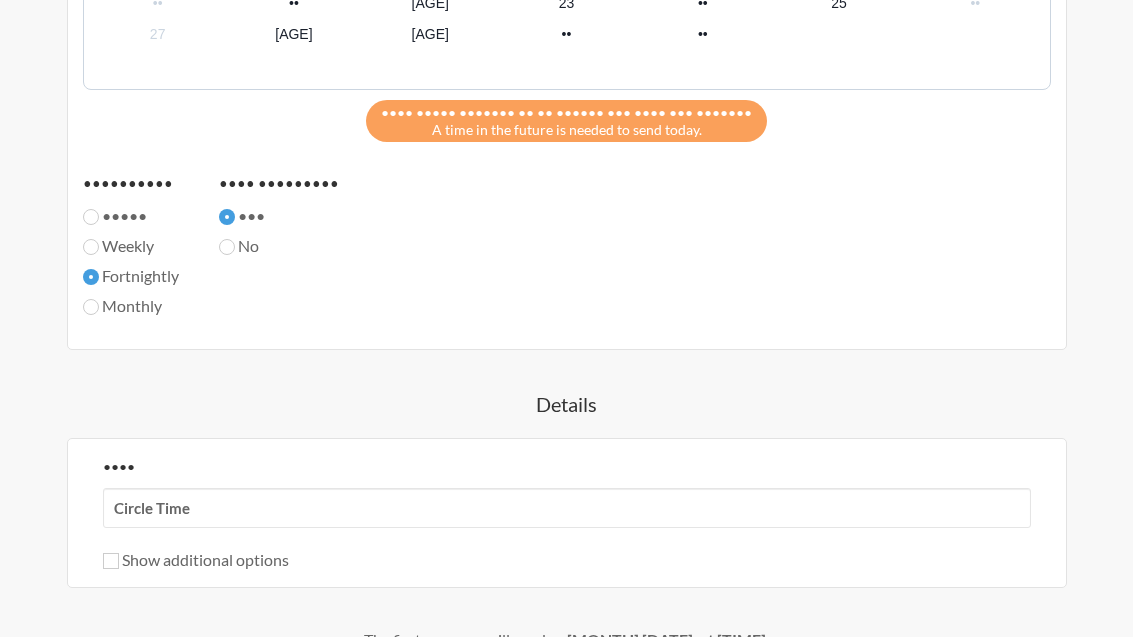 click on "Weekly" at bounding box center [91, 217] 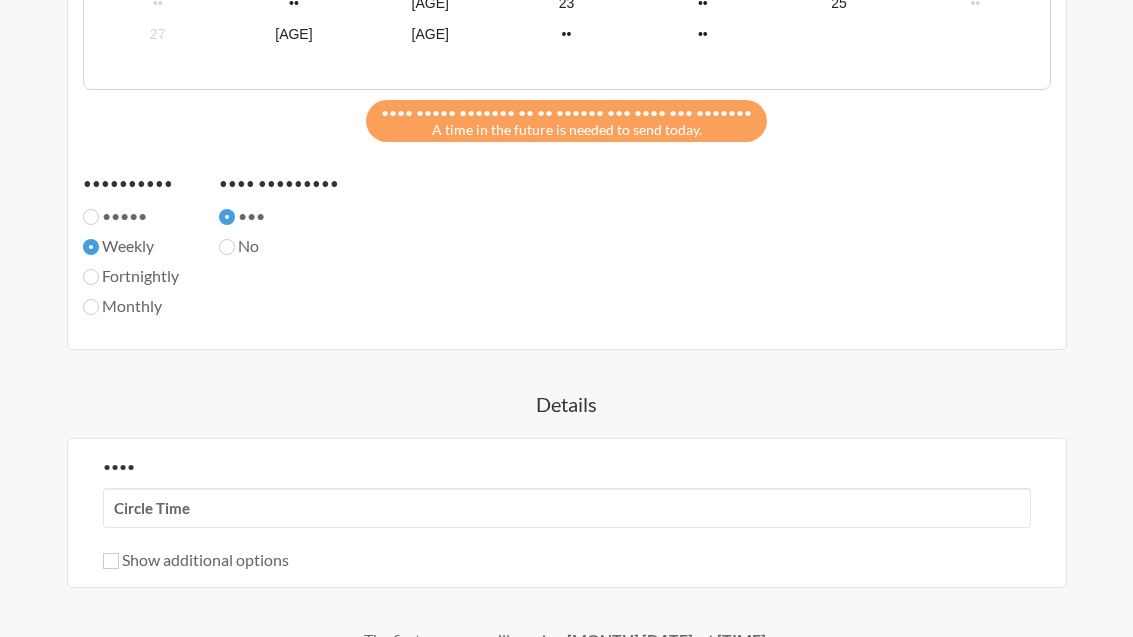 click on "Fortnightly" at bounding box center (91, 217) 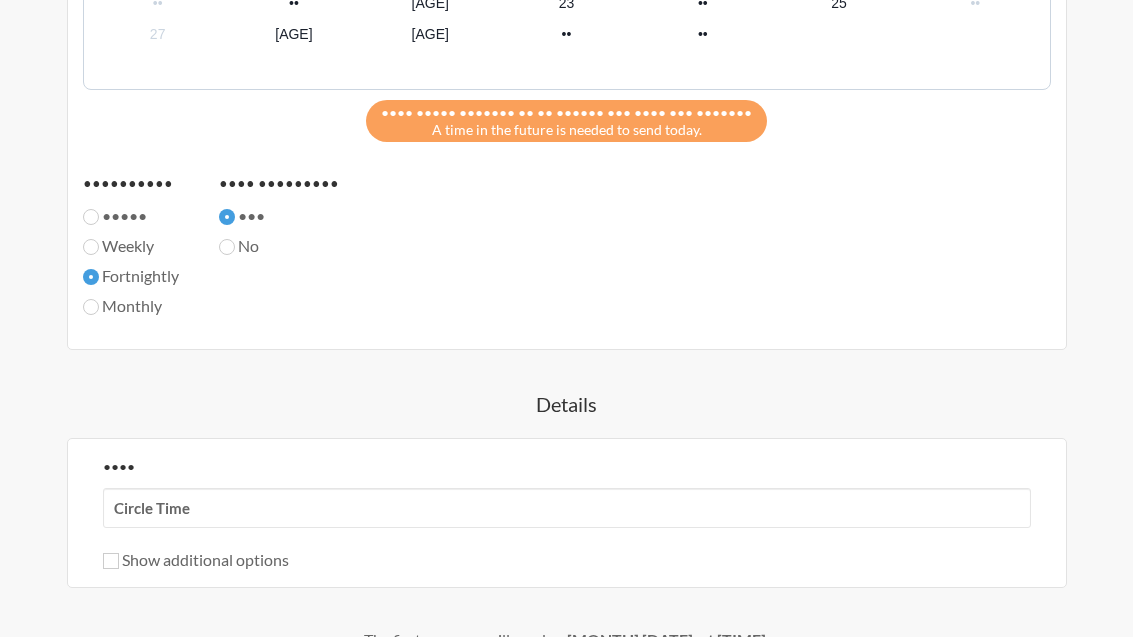 click on "Weekly" at bounding box center (91, 217) 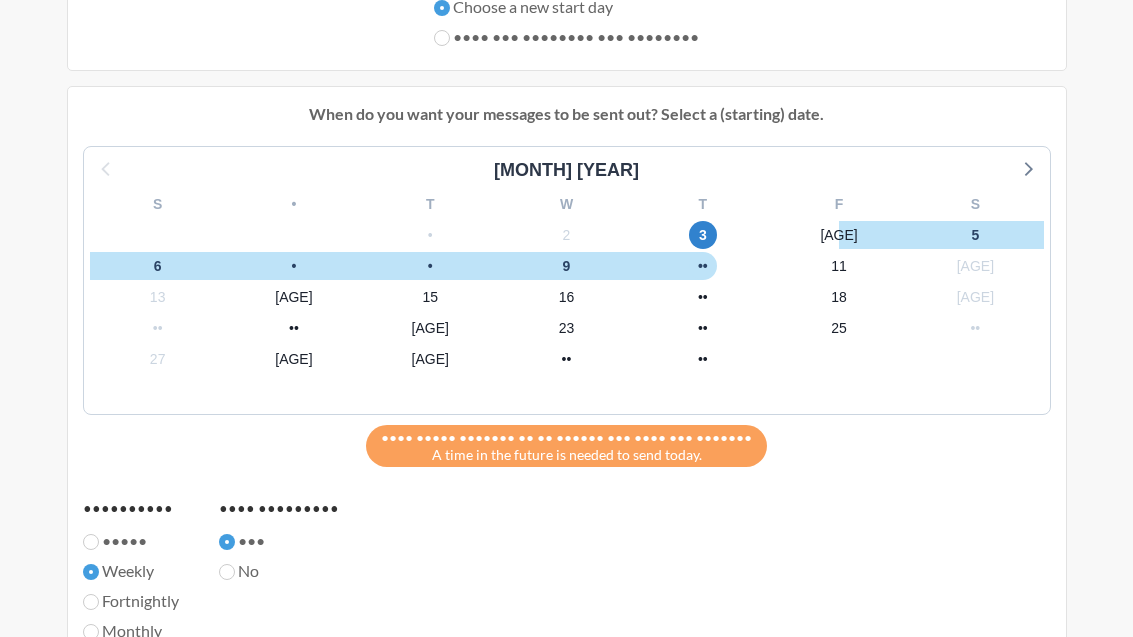 scroll, scrollTop: 1474, scrollLeft: 0, axis: vertical 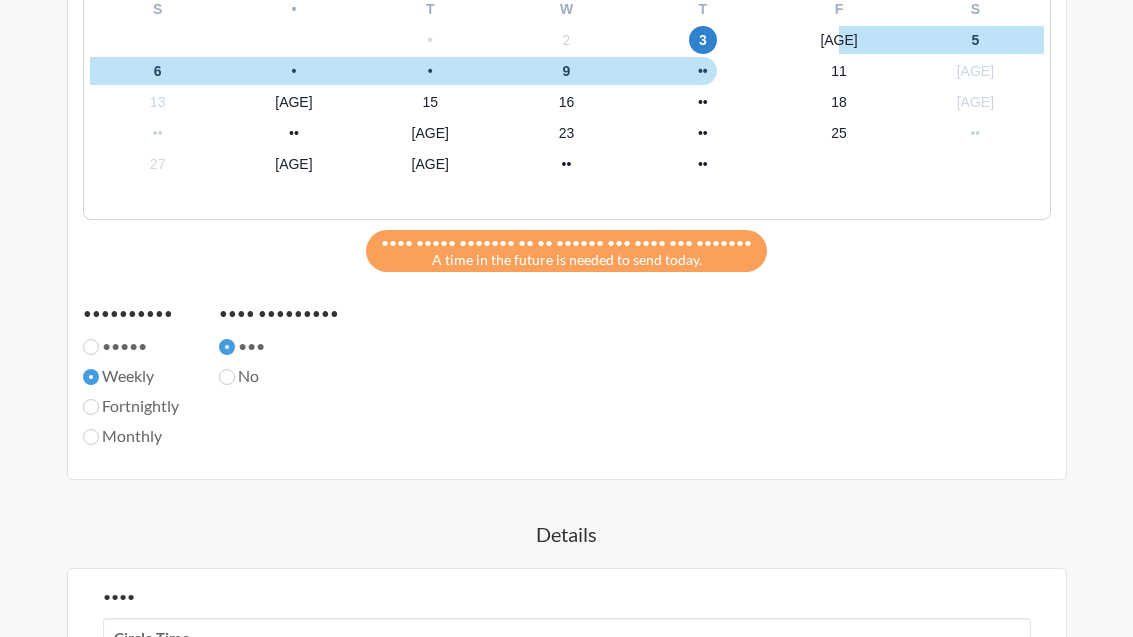 click on "Weekly" at bounding box center [131, 346] 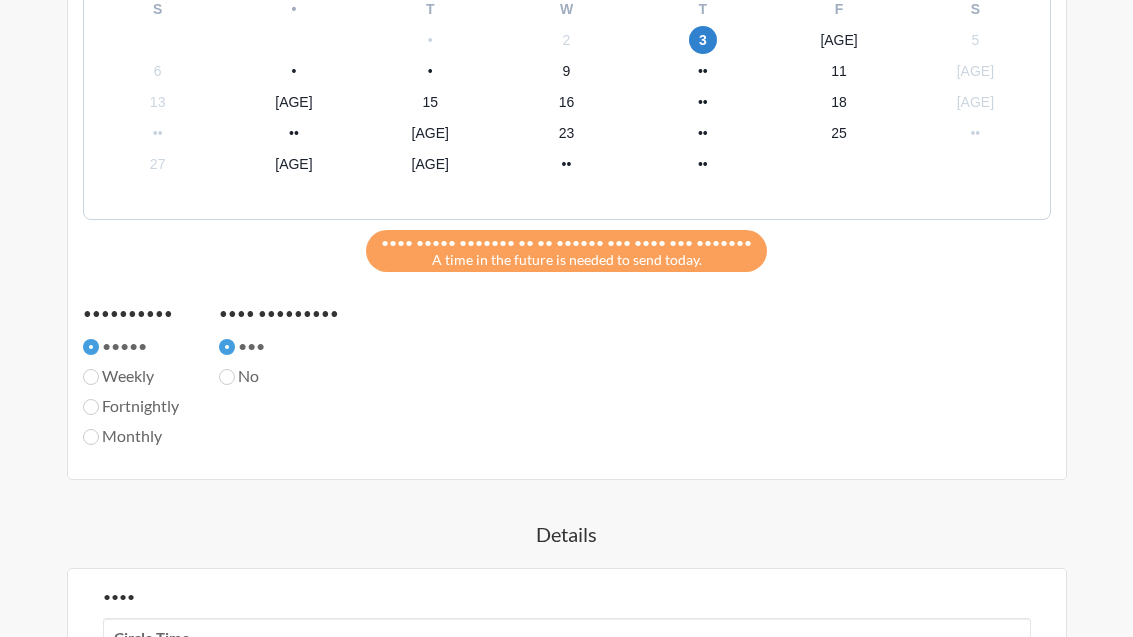 click on "Monthly" at bounding box center [131, 346] 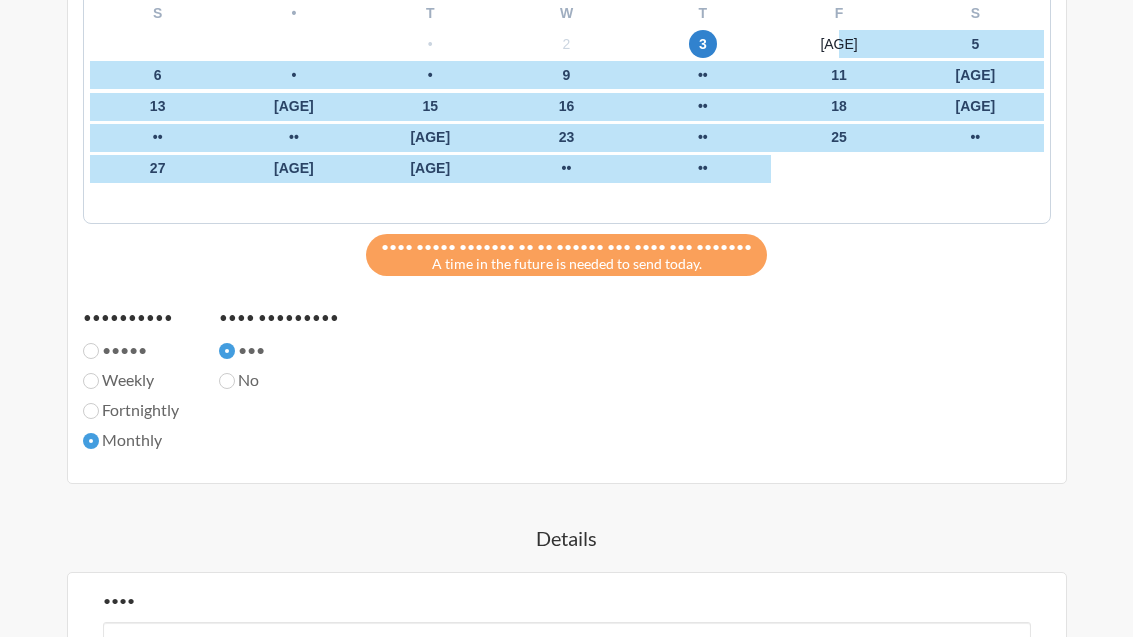 scroll, scrollTop: 1462, scrollLeft: 0, axis: vertical 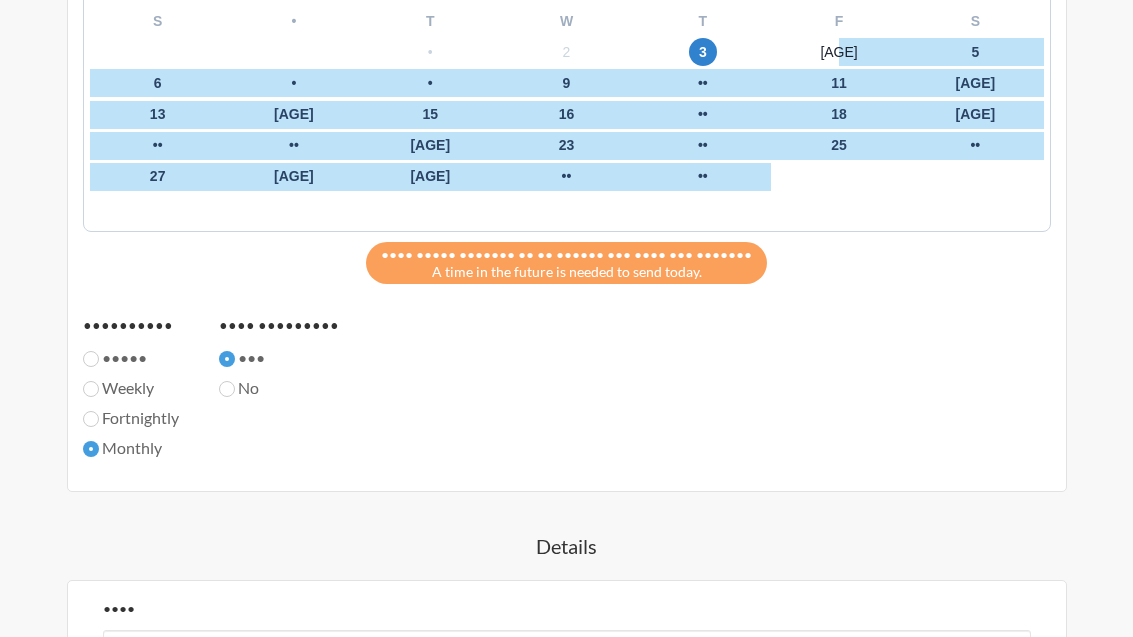 click on "•••••" at bounding box center [91, 359] 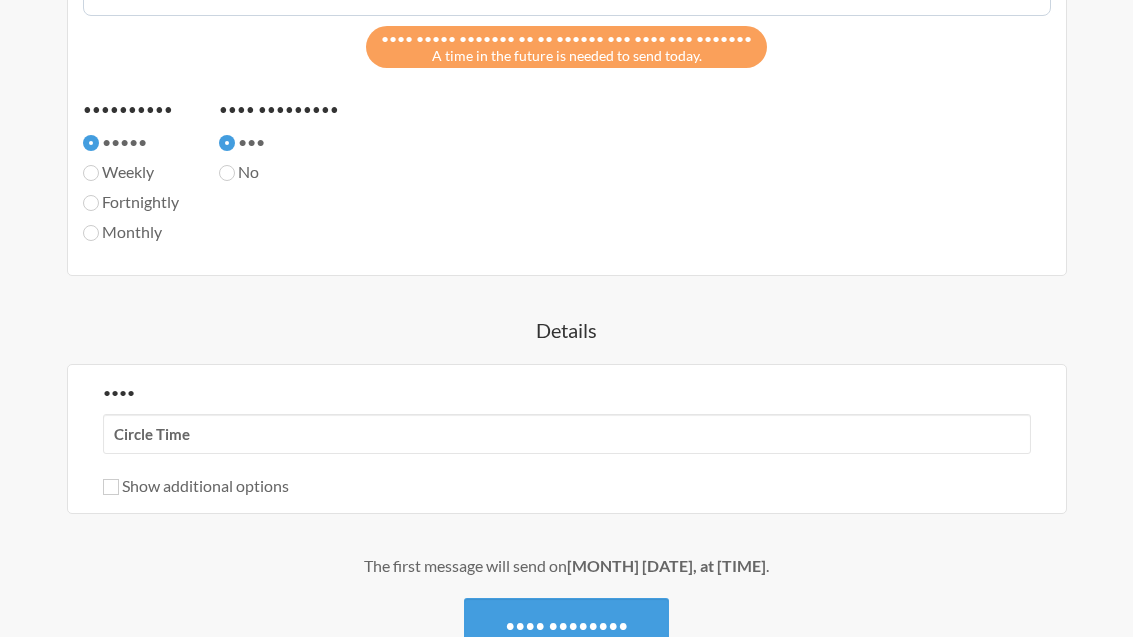 scroll, scrollTop: 1819, scrollLeft: 0, axis: vertical 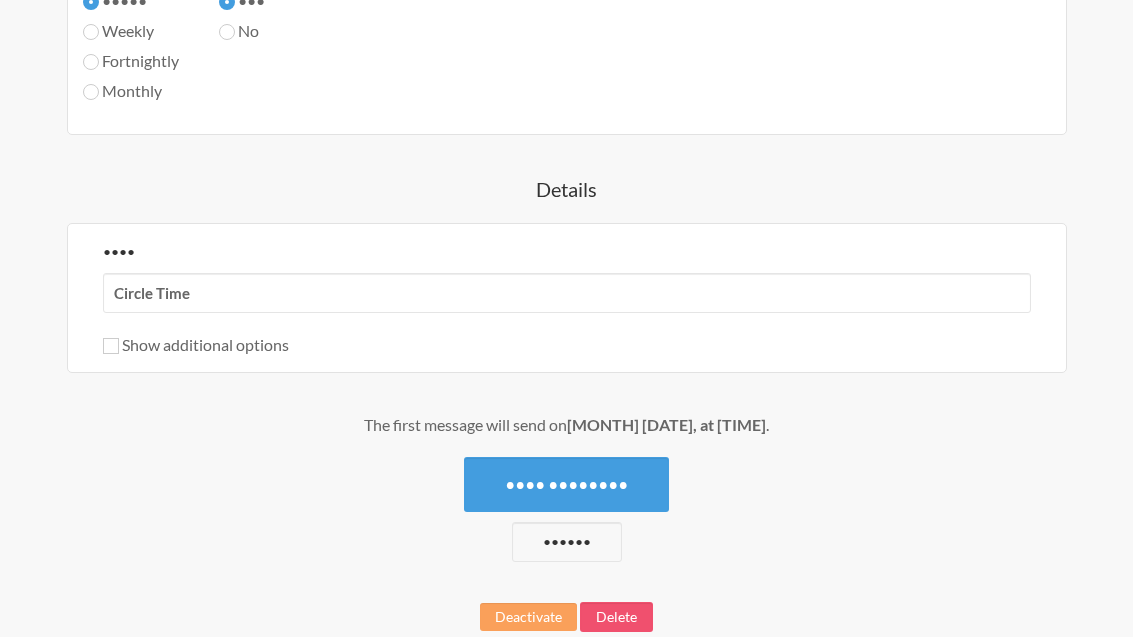 click on "Deactivate" at bounding box center (528, 617) 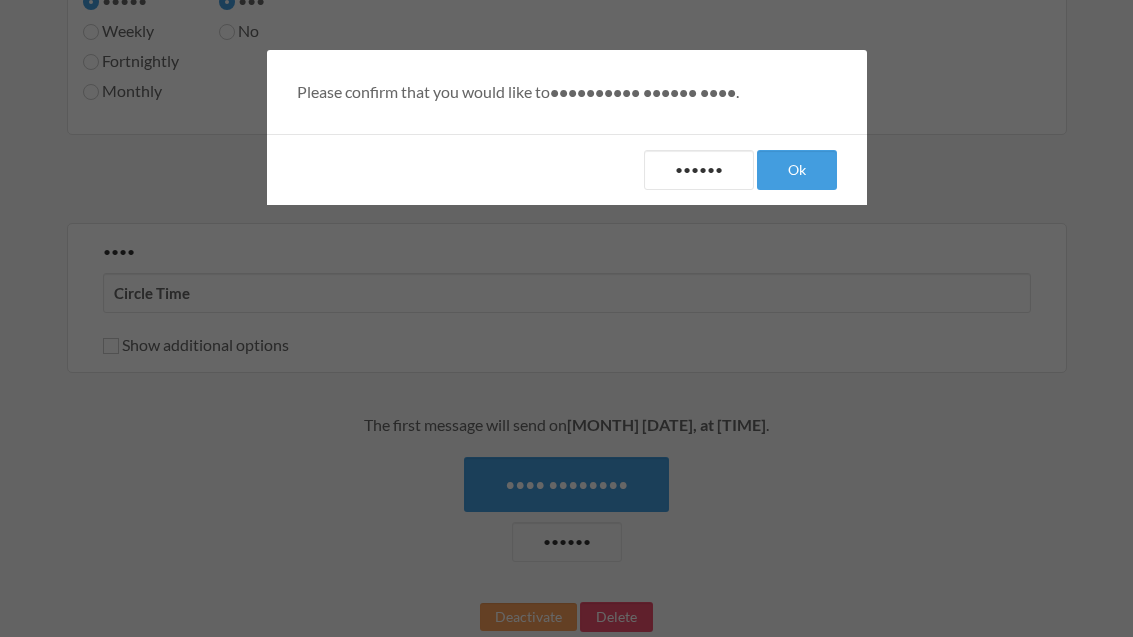 click on "Ok" at bounding box center (797, 170) 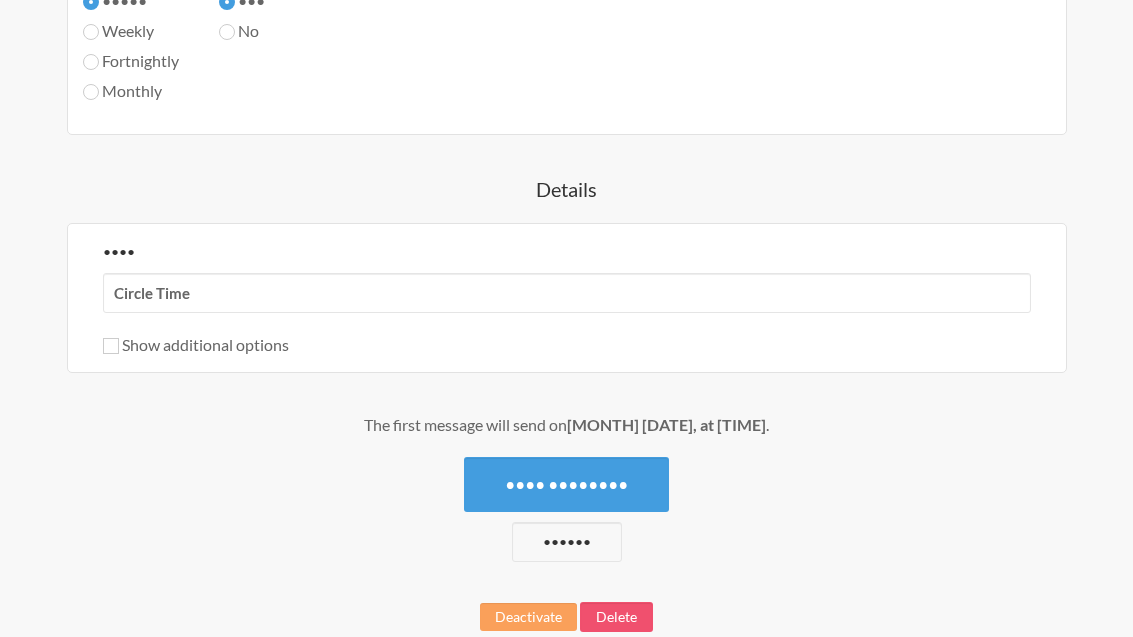 scroll, scrollTop: 0, scrollLeft: 0, axis: both 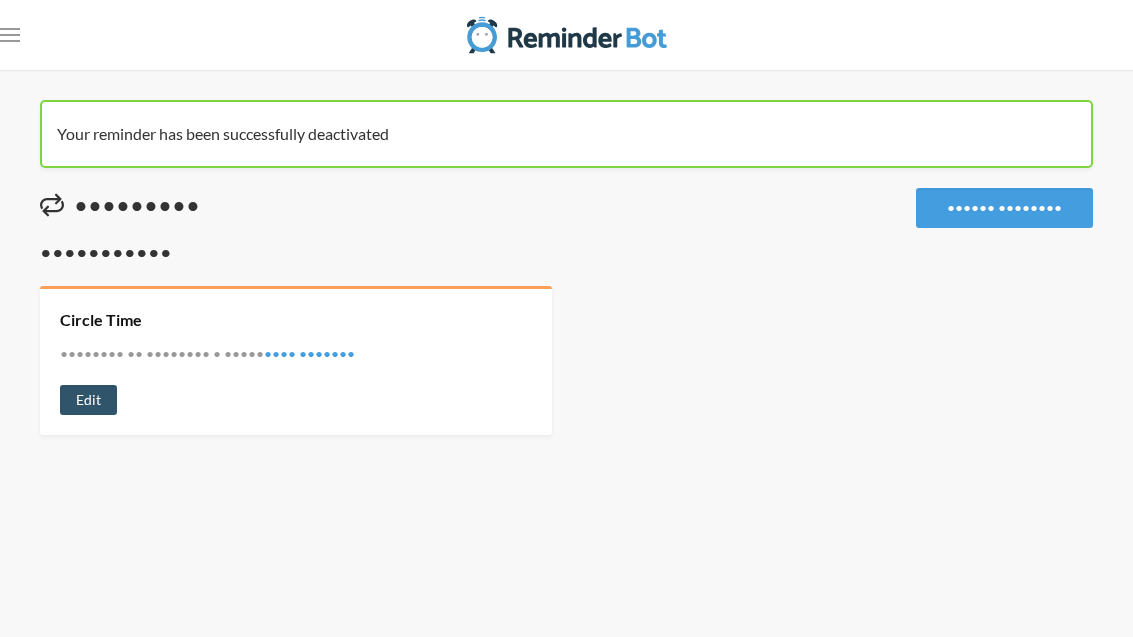 click on "••••••••••••••••••••••••• •••••••••••••••••••••••••••••••••••• •••••••••••••••••••••••••••••••••••••••••• ••••••••••••••••••••••••••••••••••••••••••••••••••••••••••• ••••••••••••••••••••••••••••••••••••••••••••••••••••••••••••••••••••• ••••••••••••••••••••••••••••••••••••••••••••••••••••••••••••••••••••• ••••••••••••••••••••••••••••••••••••••••••••••••••••••••••••••••••••••••••••••••••• •••••••••••••••••••••••••••••••••••••••••••••••••••••••••••••••••••••••••••••••••••• ••••••••••••••••••••••••••••••••••••••••••••••••••••••••••• ••••••••••••••••••••••••••••••••••••••••••••••••••••••••••••••••••••• ••••••••••••••••••••••••••••••••••••• ••••••••••••••••••••••••••••••••••••••••••••••••••••••••• •••••••••••••••••••••••••••••••••••••• ••••••••••         •••••••   •••• ••• ••••••••••••   ••••••• ••       ••••••" at bounding box center (566, 35) 